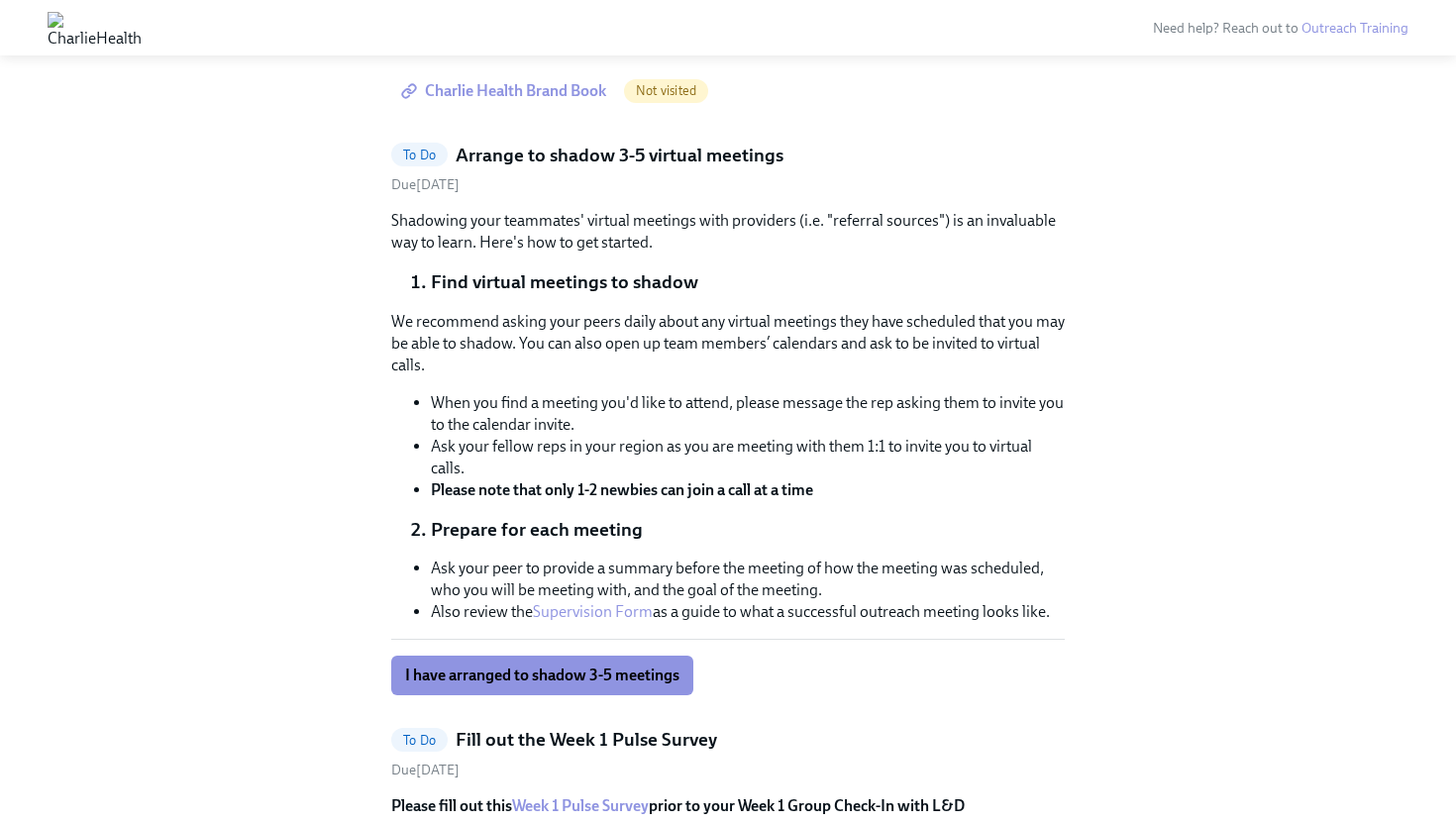 scroll, scrollTop: 596, scrollLeft: 0, axis: vertical 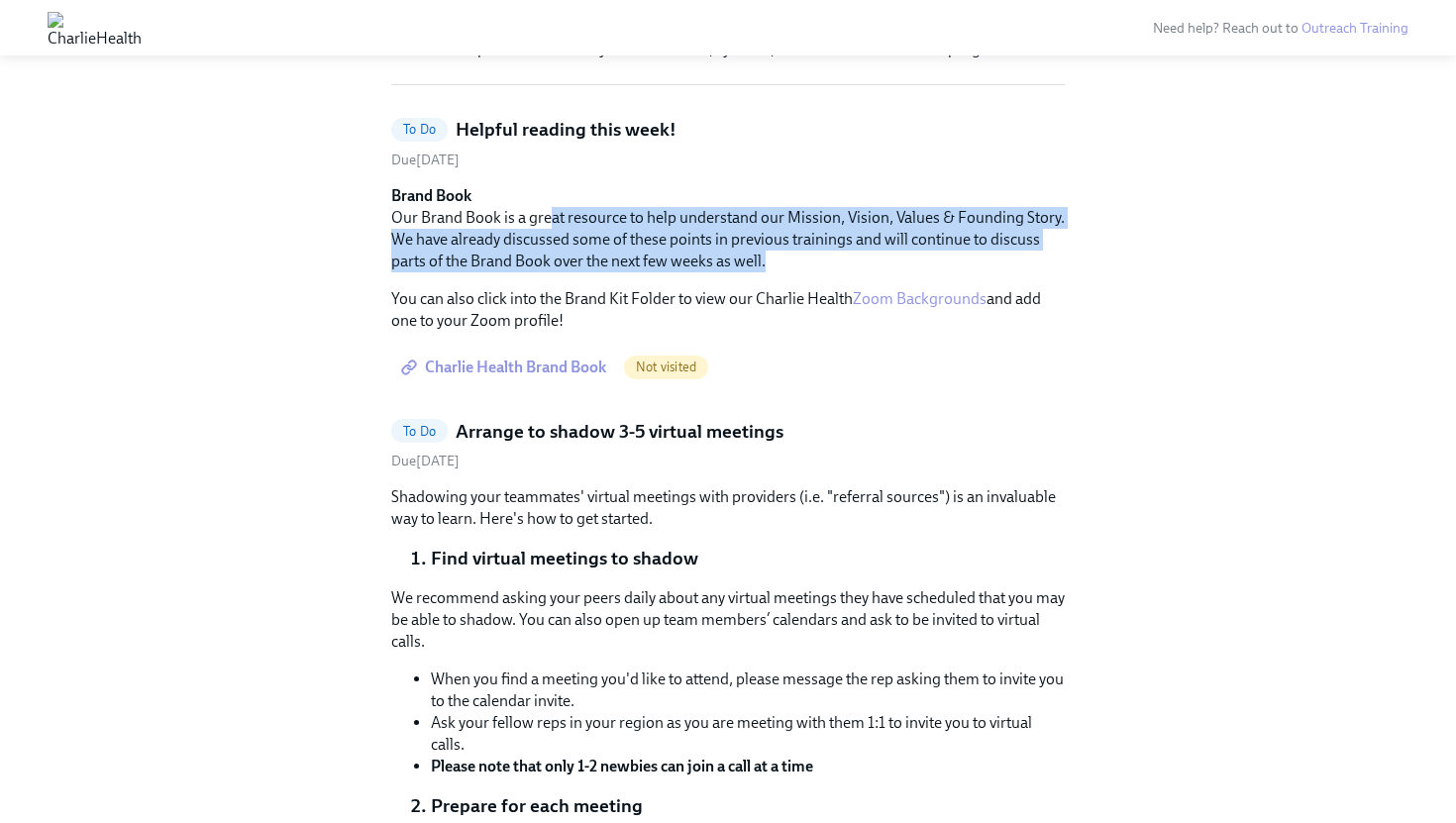 drag, startPoint x: 549, startPoint y: 212, endPoint x: 775, endPoint y: 257, distance: 230.43654 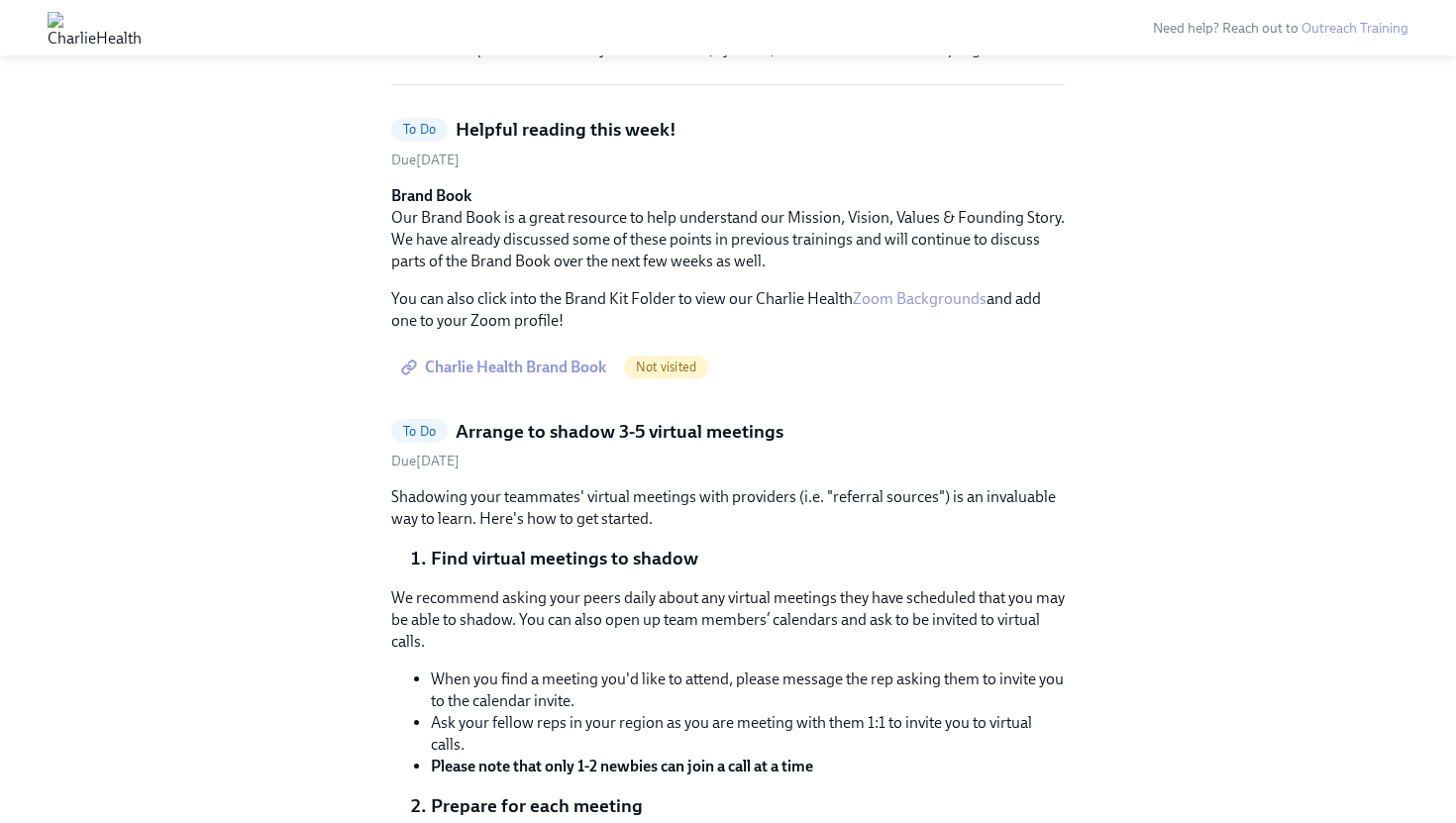 drag, startPoint x: 572, startPoint y: 284, endPoint x: 814, endPoint y: 321, distance: 244.81217 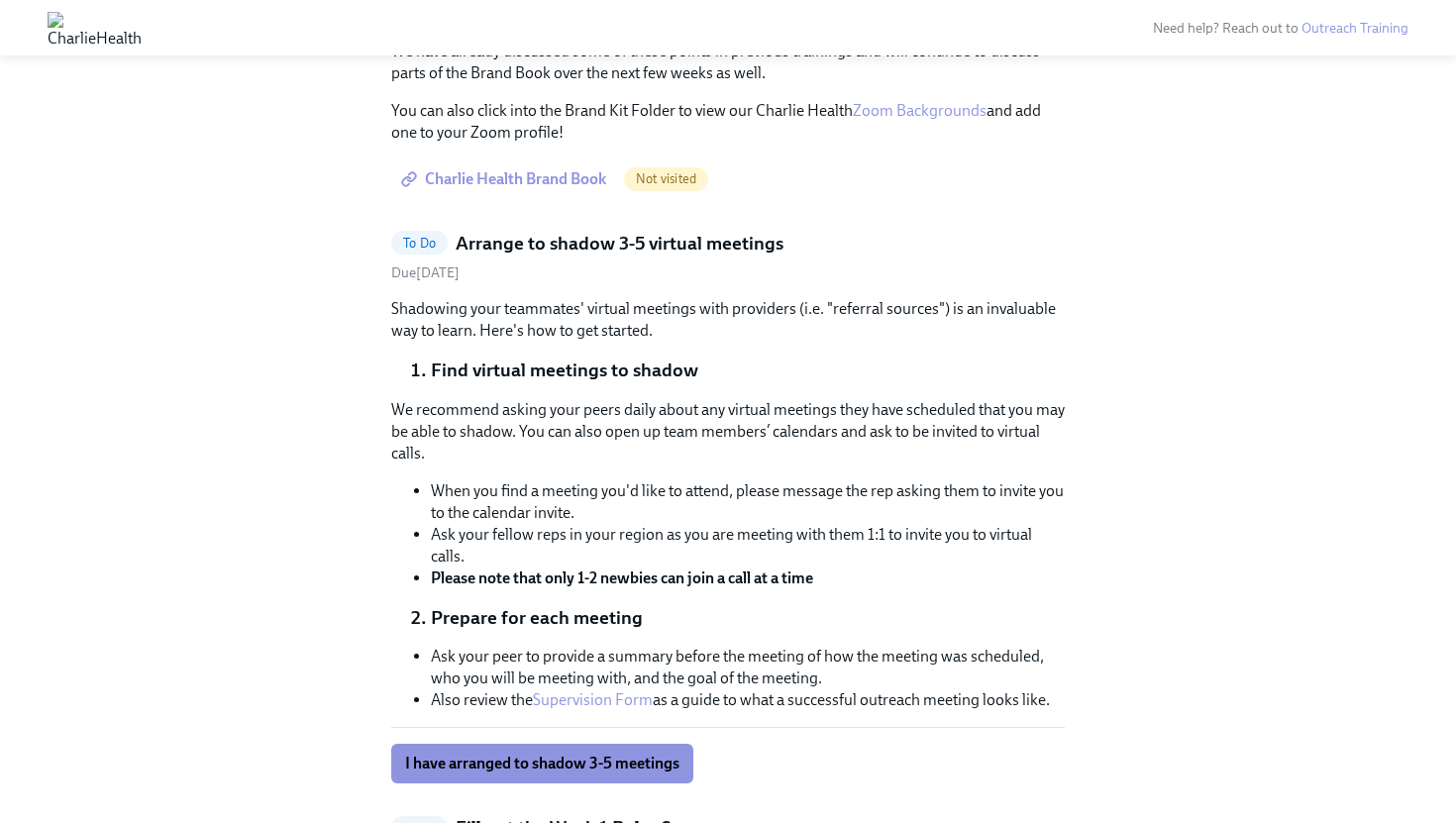 scroll, scrollTop: 860, scrollLeft: 0, axis: vertical 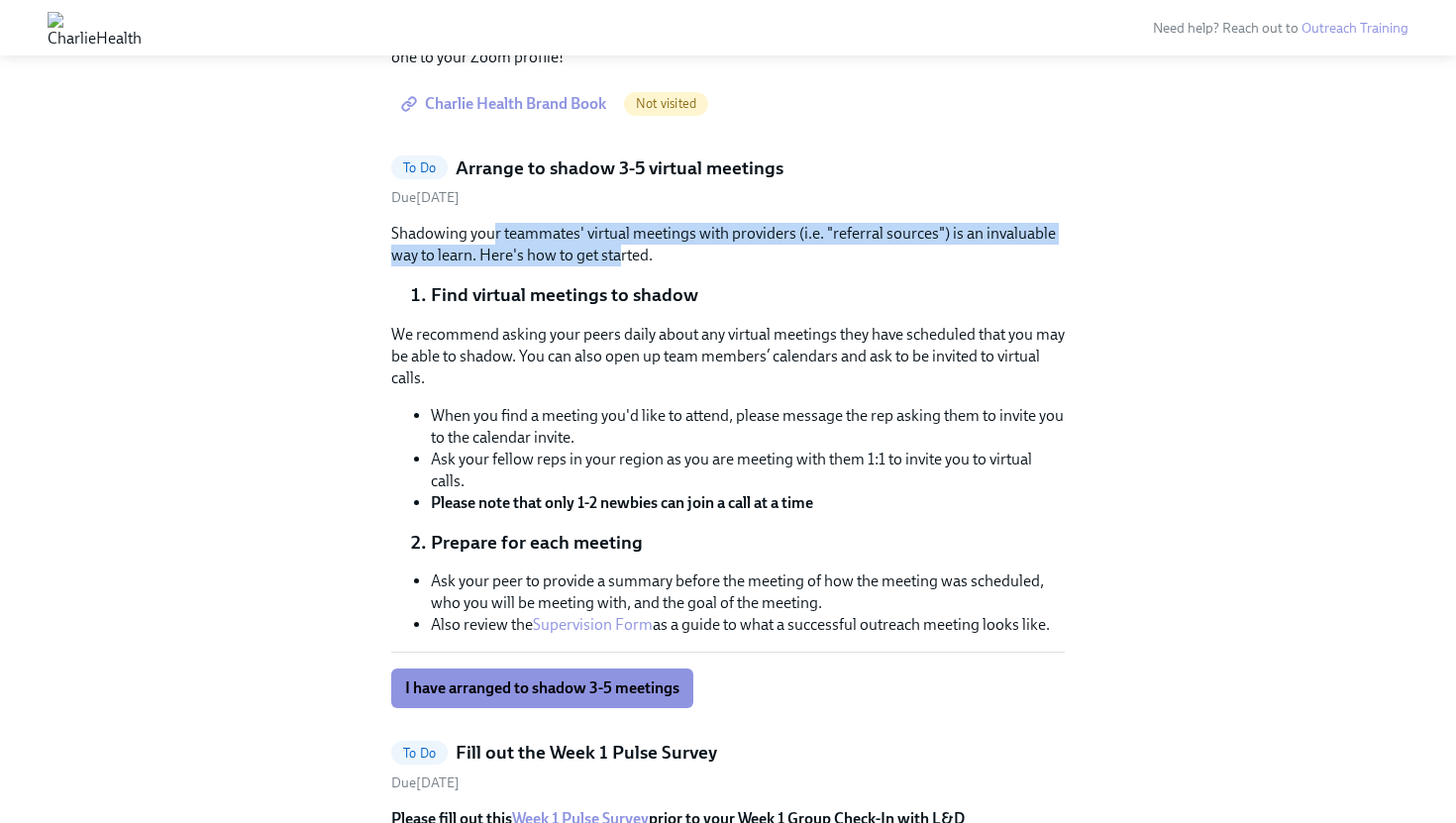 drag, startPoint x: 621, startPoint y: 246, endPoint x: 492, endPoint y: 229, distance: 130.11533 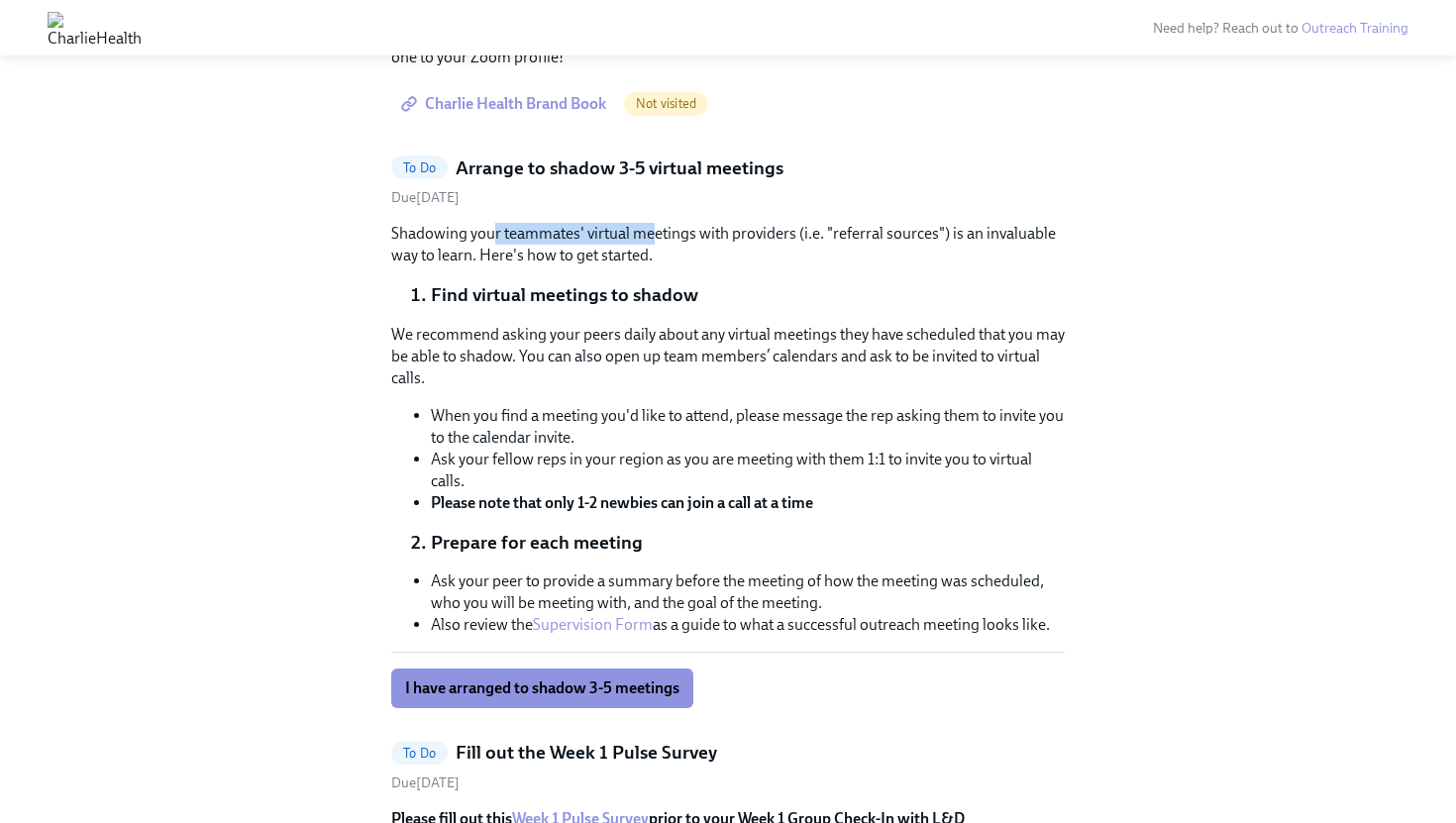 drag, startPoint x: 492, startPoint y: 229, endPoint x: 651, endPoint y: 240, distance: 159.38005 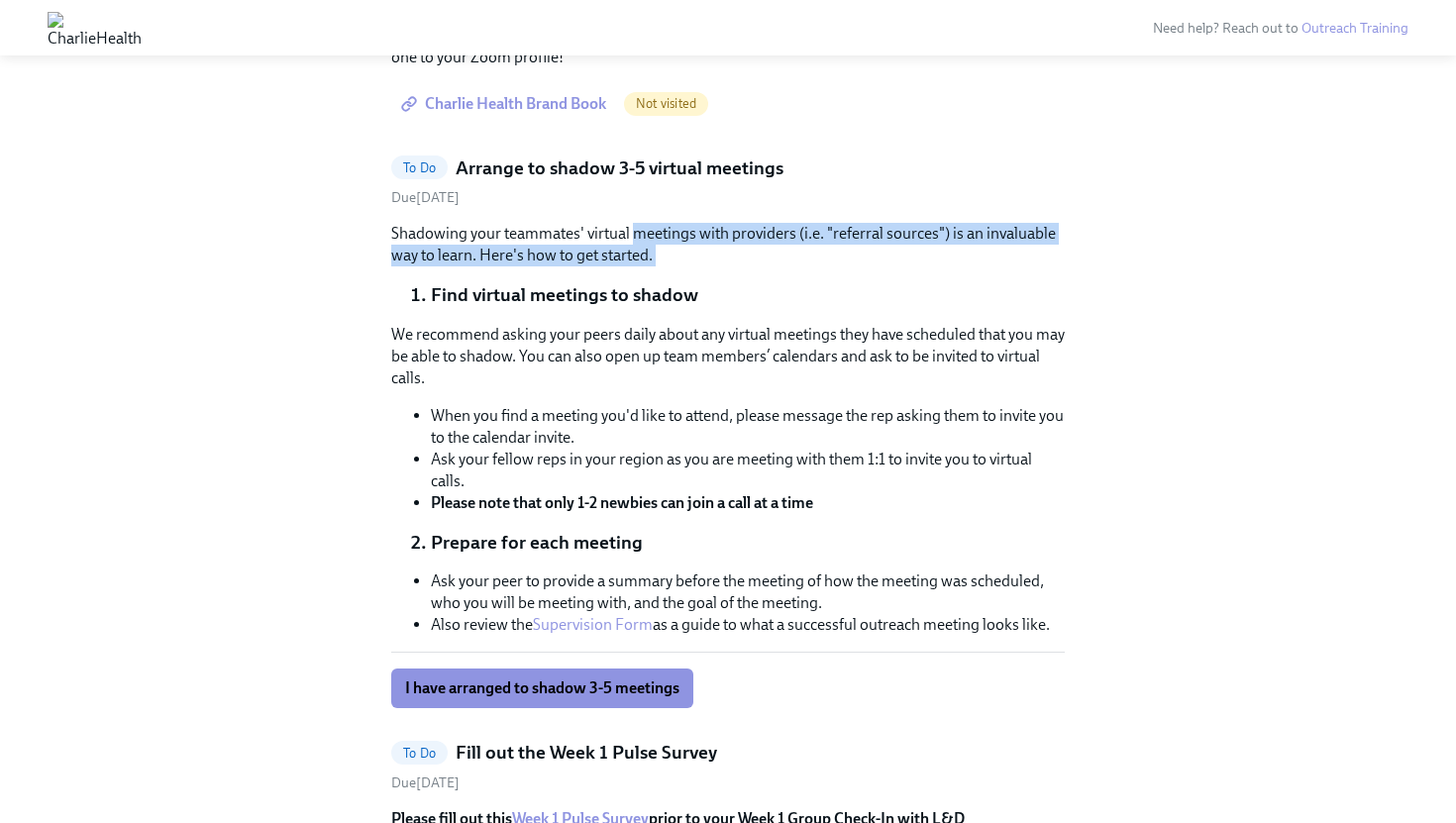 drag, startPoint x: 651, startPoint y: 240, endPoint x: 899, endPoint y: 268, distance: 249.57564 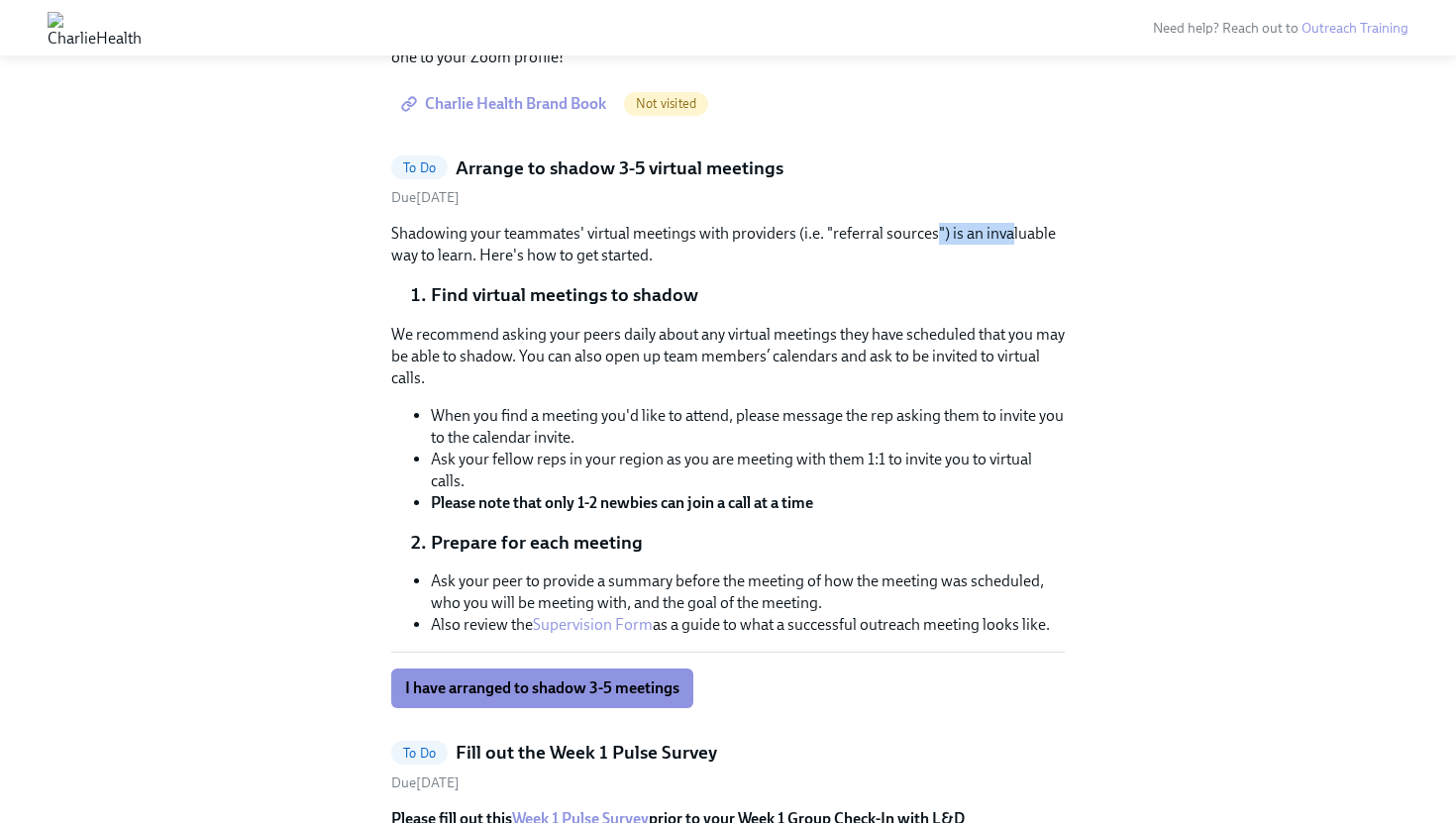 drag, startPoint x: 935, startPoint y: 241, endPoint x: 1025, endPoint y: 242, distance: 90.00556 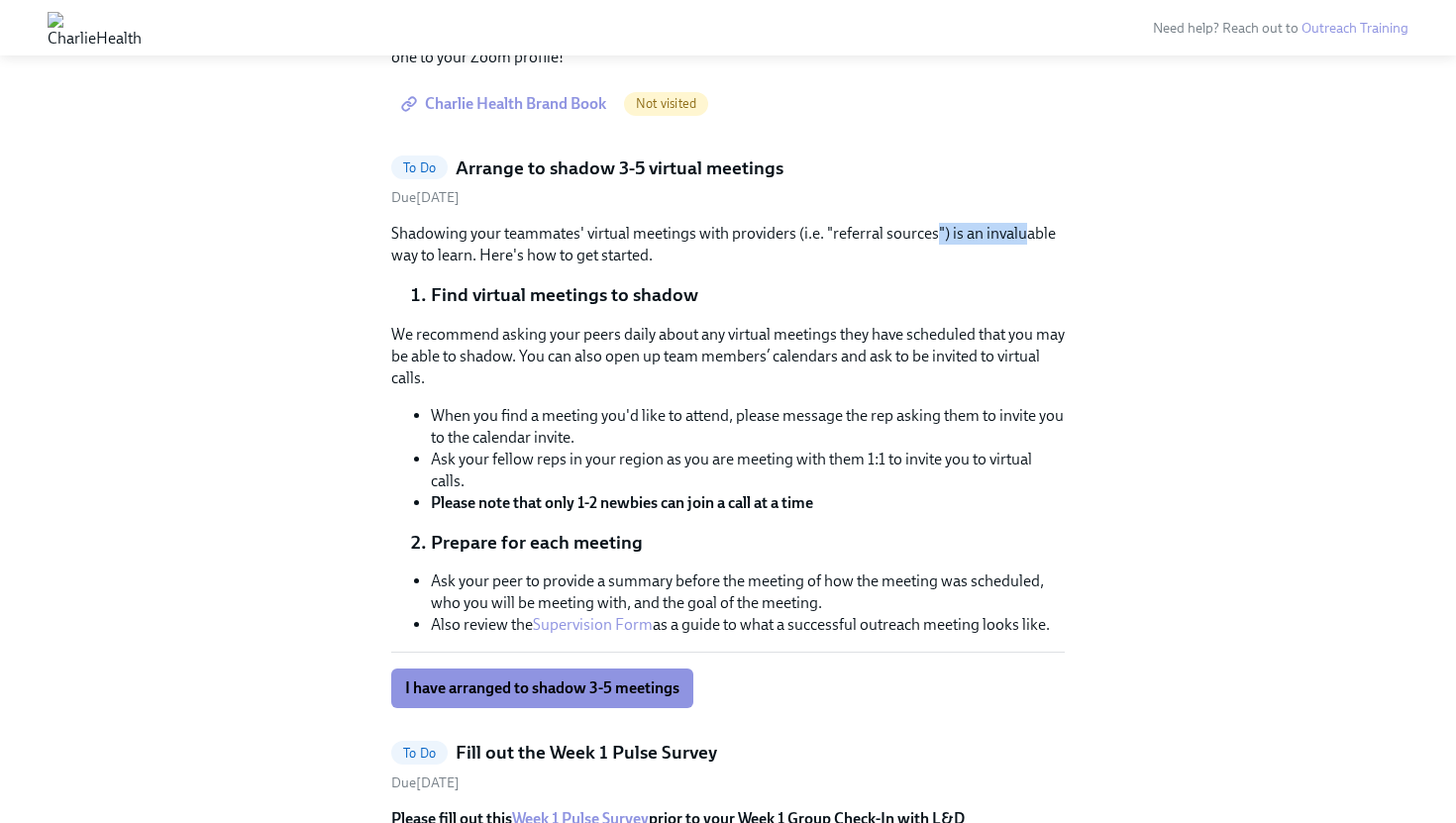 click on "Shadowing your teammates' virtual meetings with providers (i.e. "referral sources") is an invaluable way to learn. Here's how to get started." at bounding box center (728, 245) 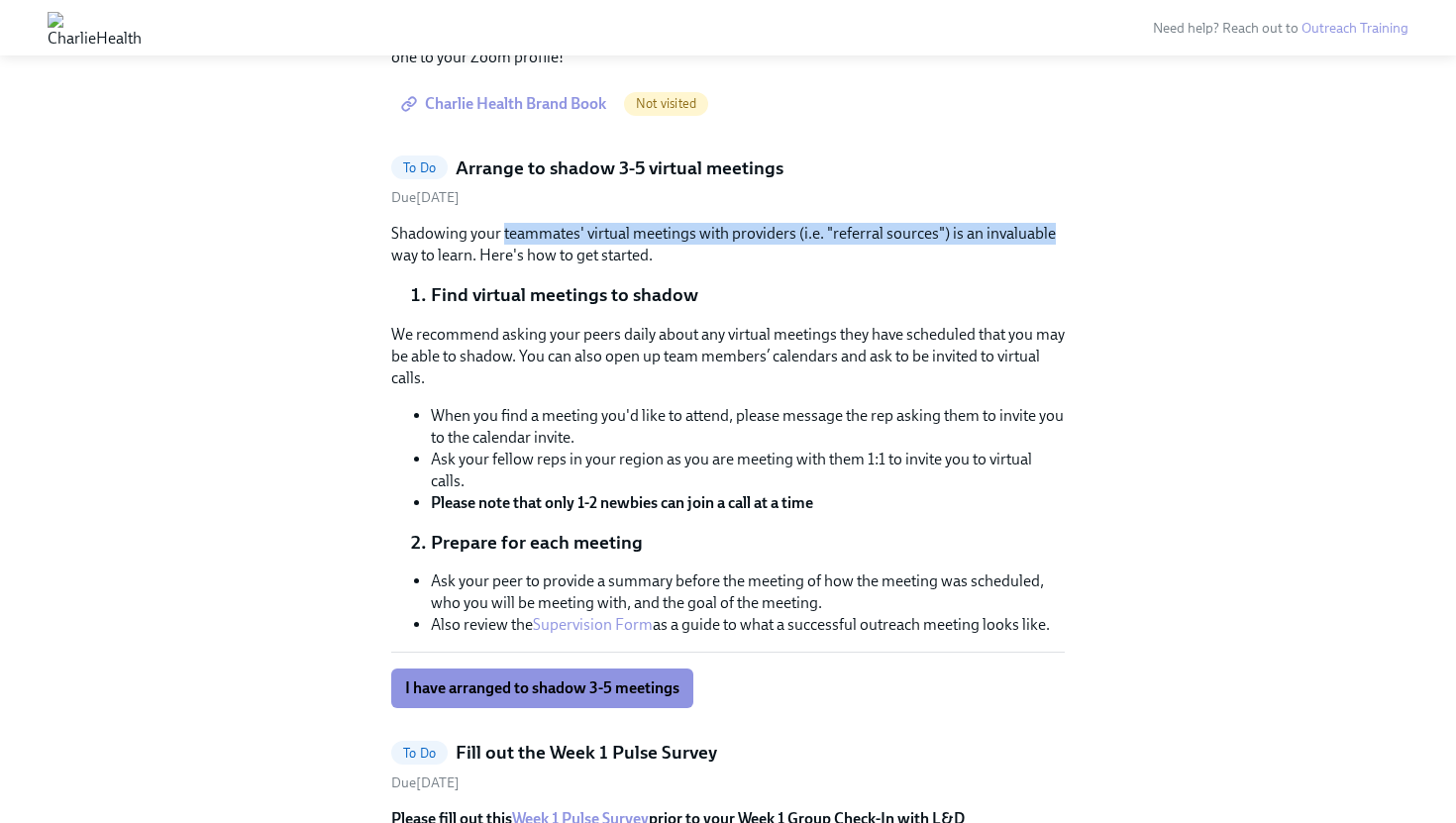 drag, startPoint x: 1025, startPoint y: 242, endPoint x: 448, endPoint y: 263, distance: 577.382 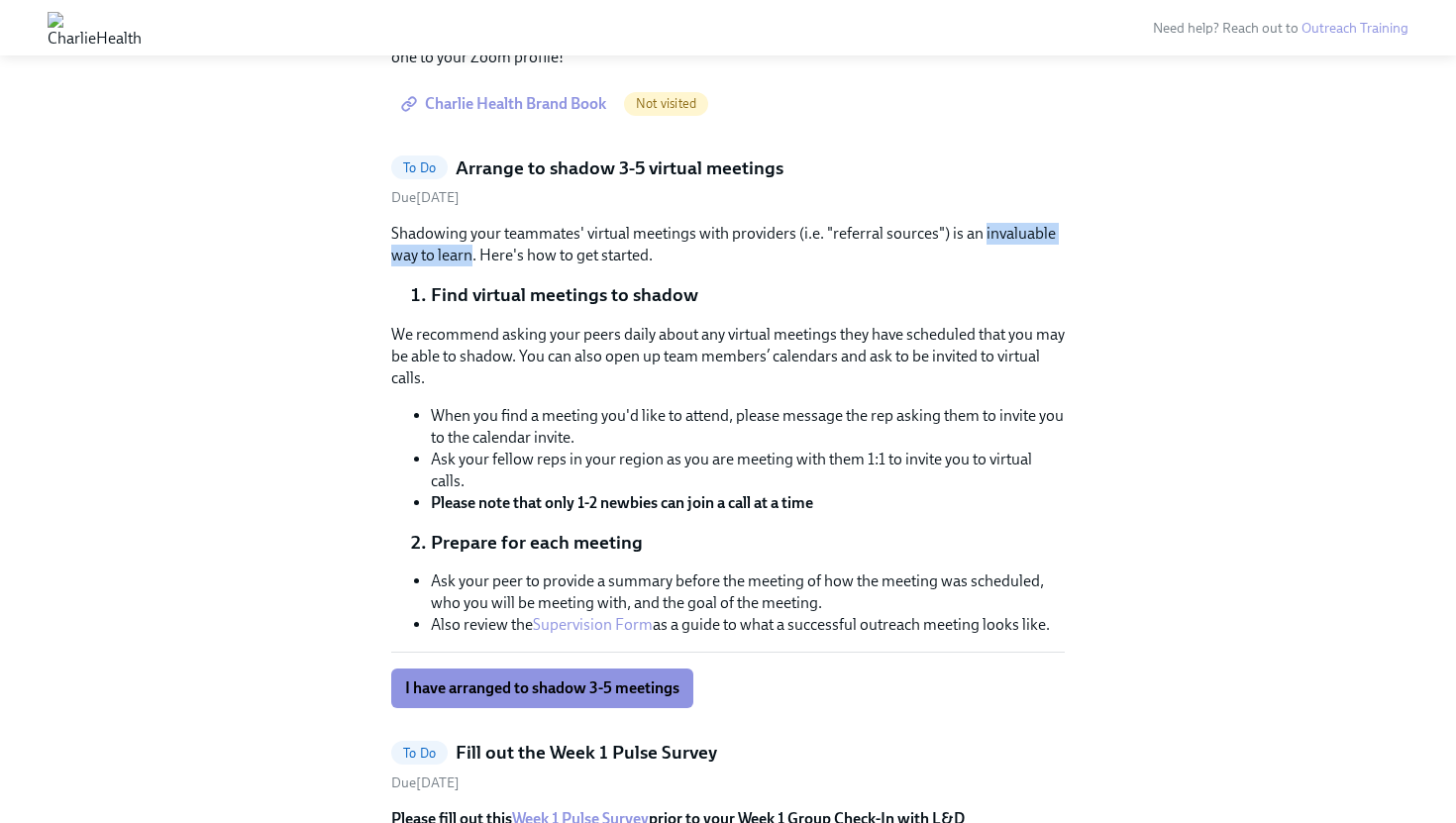 click on "Shadowing your teammates' virtual meetings with providers (i.e. "referral sources") is an invaluable way to learn. Here's how to get started." at bounding box center (728, 245) 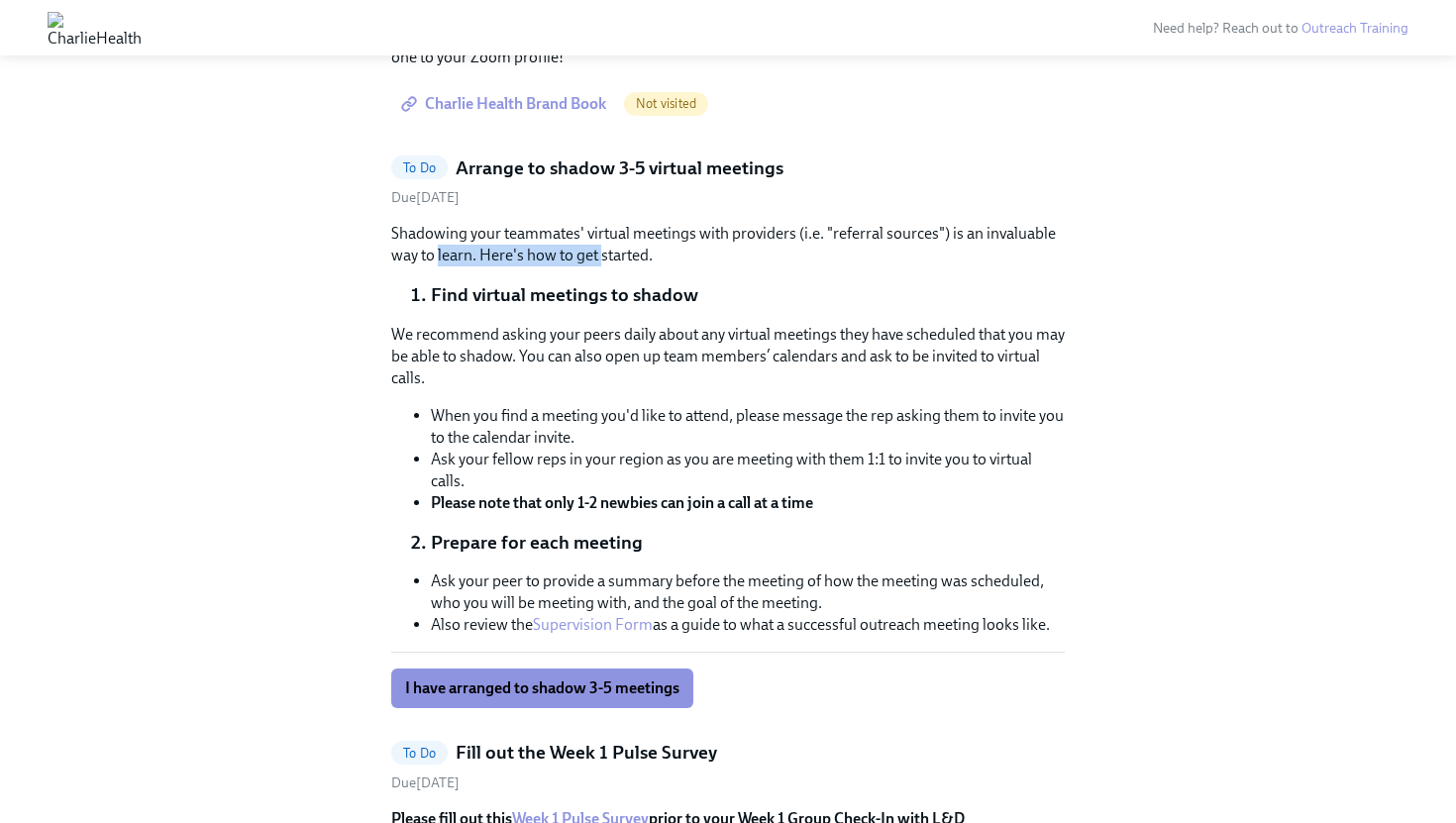 drag, startPoint x: 448, startPoint y: 263, endPoint x: 602, endPoint y: 263, distance: 154 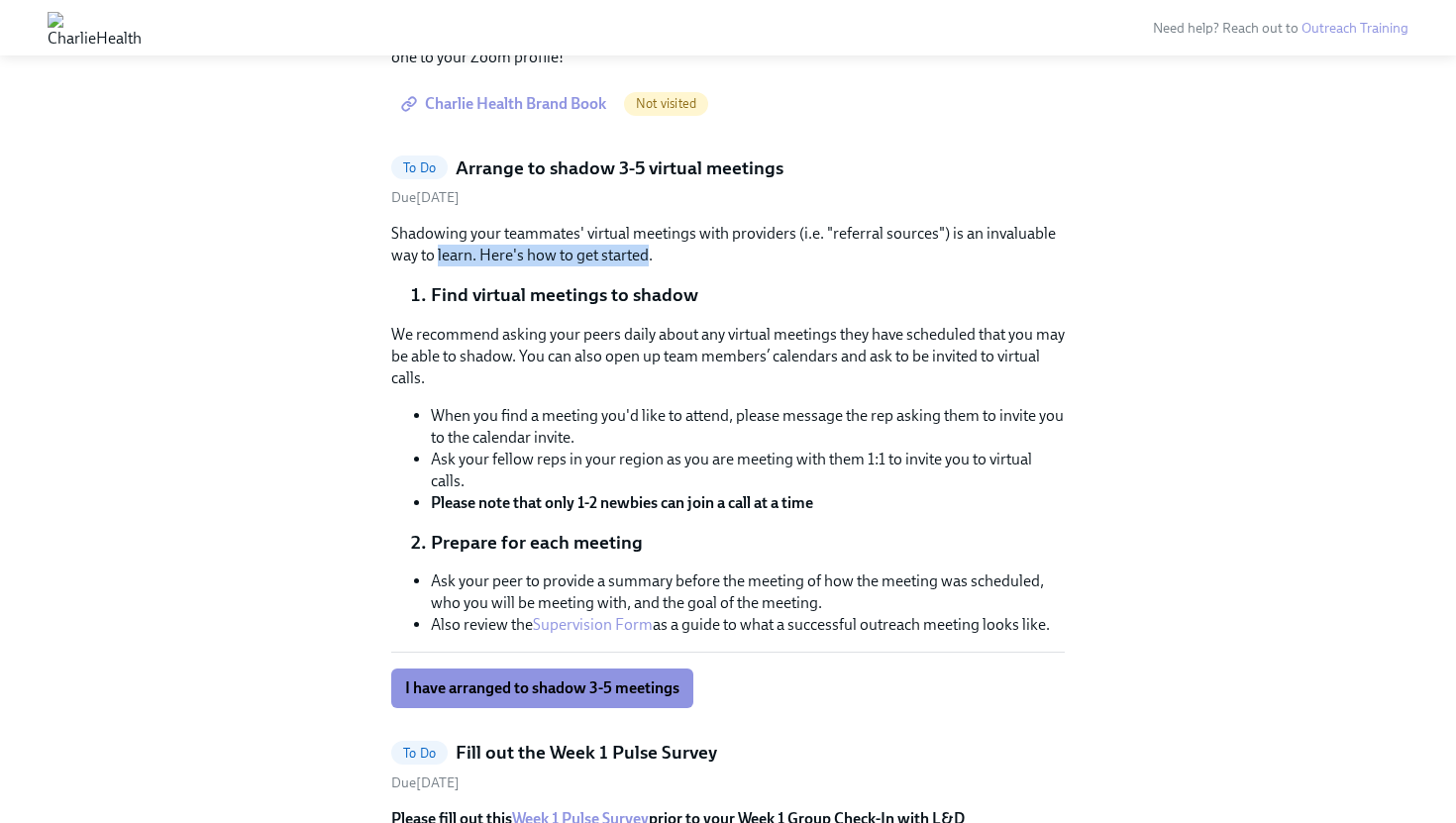 click on "Shadowing your teammates' virtual meetings with providers (i.e. "referral sources") is an invaluable way to learn. Here's how to get started." at bounding box center [728, 245] 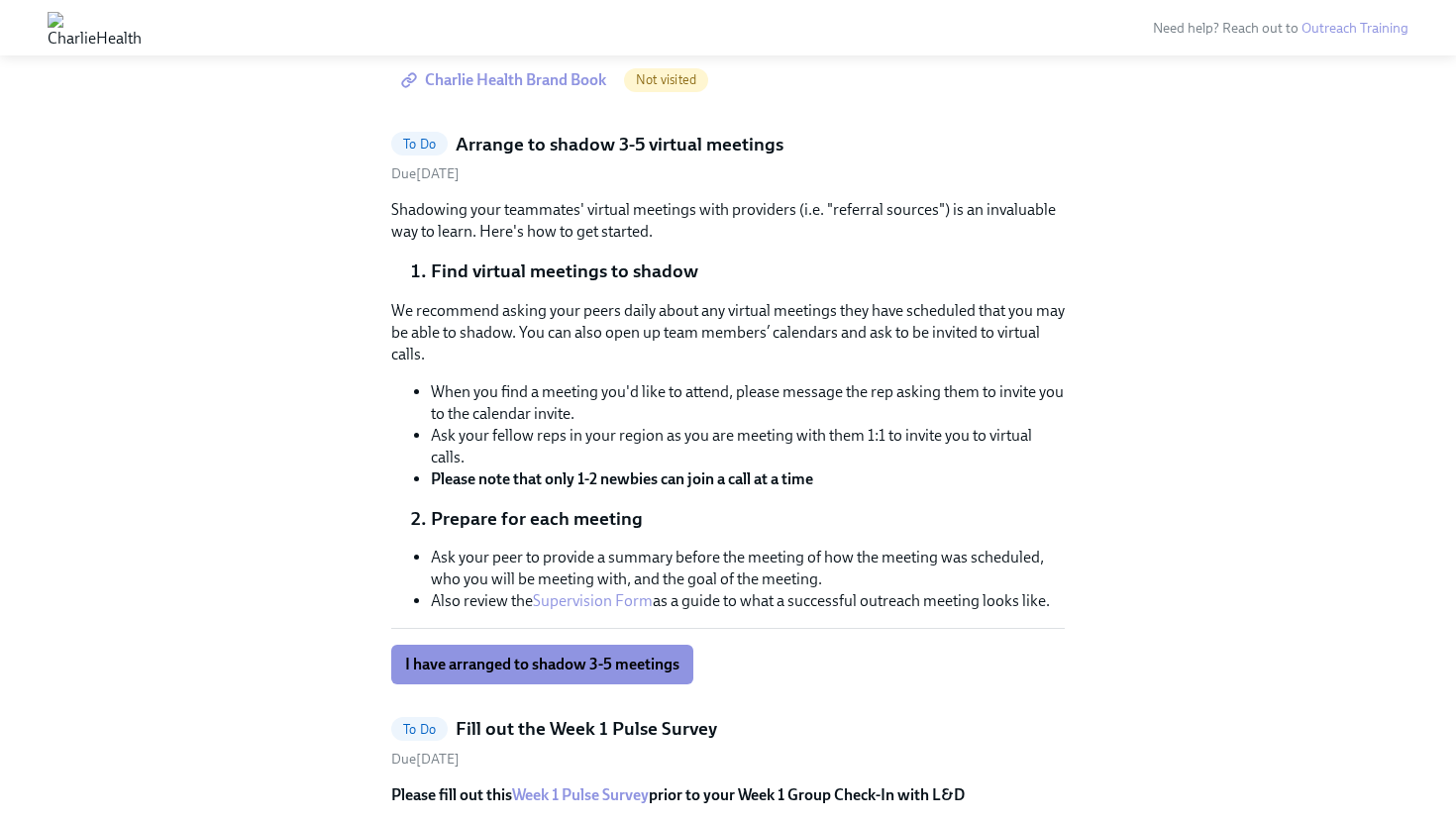 scroll, scrollTop: 892, scrollLeft: 0, axis: vertical 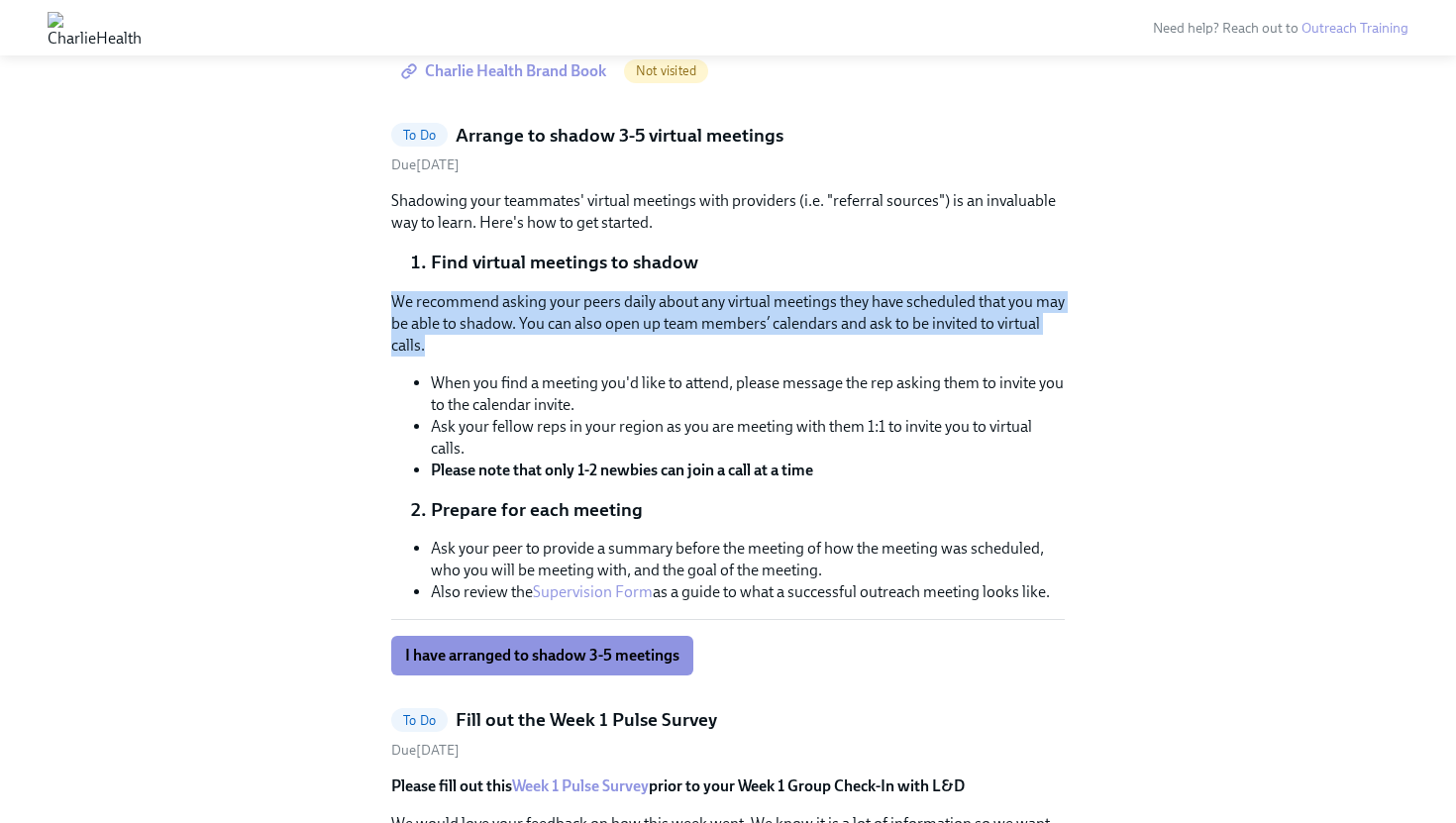 drag, startPoint x: 419, startPoint y: 289, endPoint x: 670, endPoint y: 345, distance: 257.17115 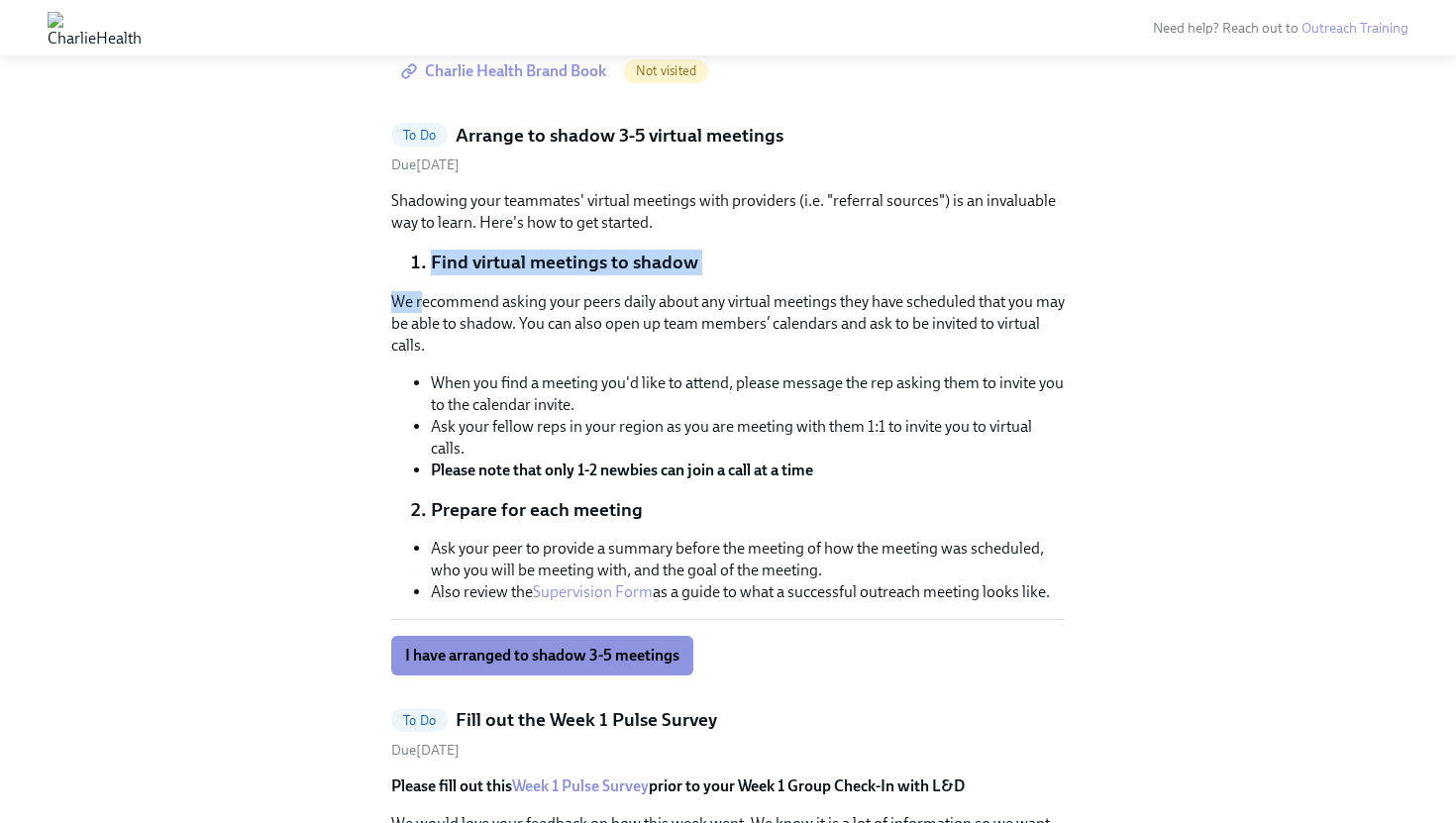 drag, startPoint x: 384, startPoint y: 270, endPoint x: 426, endPoint y: 301, distance: 52.201533 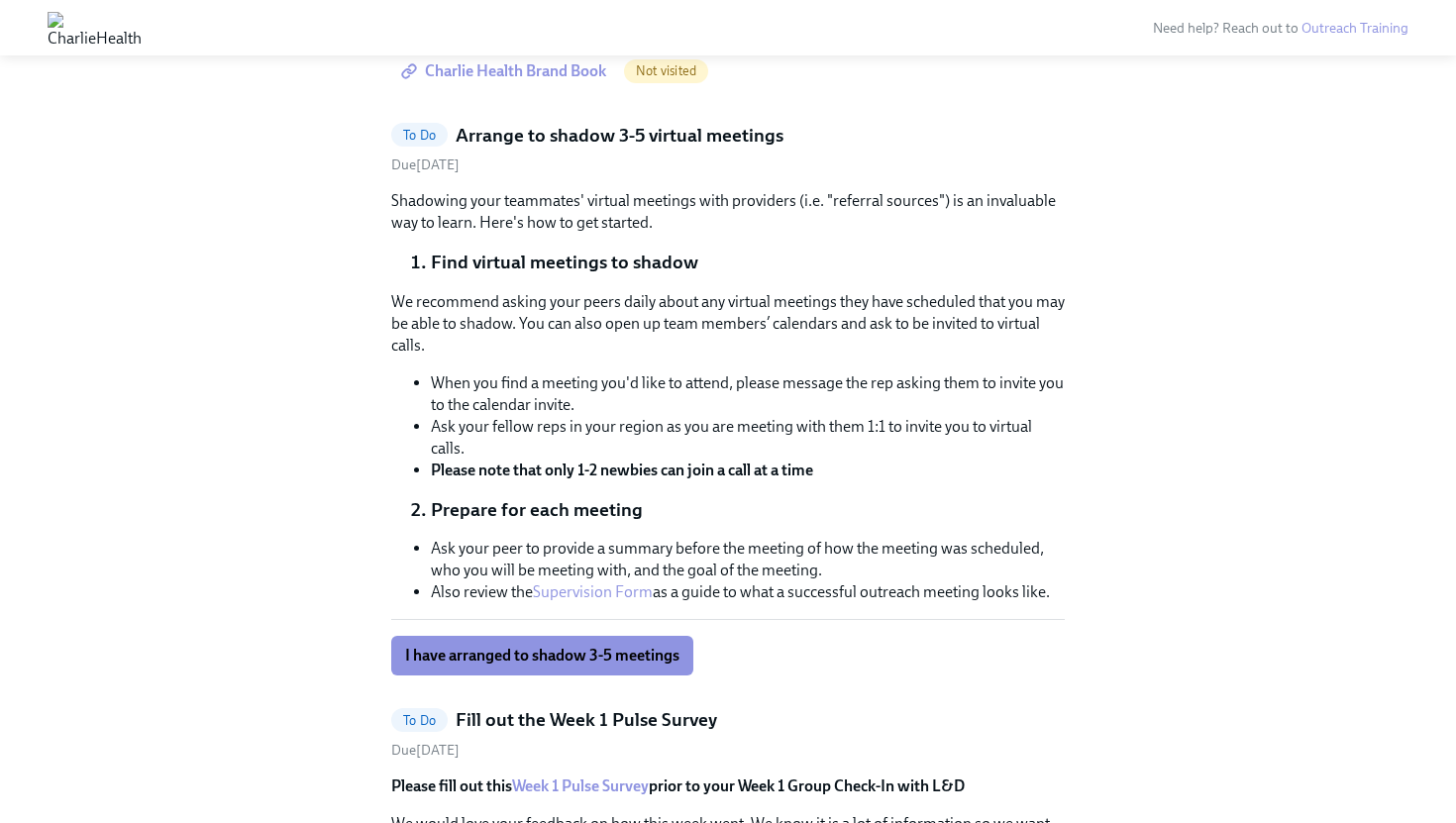 click on "We recommend asking your peers daily about any virtual meetings they have scheduled that you may be able to shadow. You can also open up team members’ calendars and ask to be invited to virtual calls." at bounding box center (728, 324) 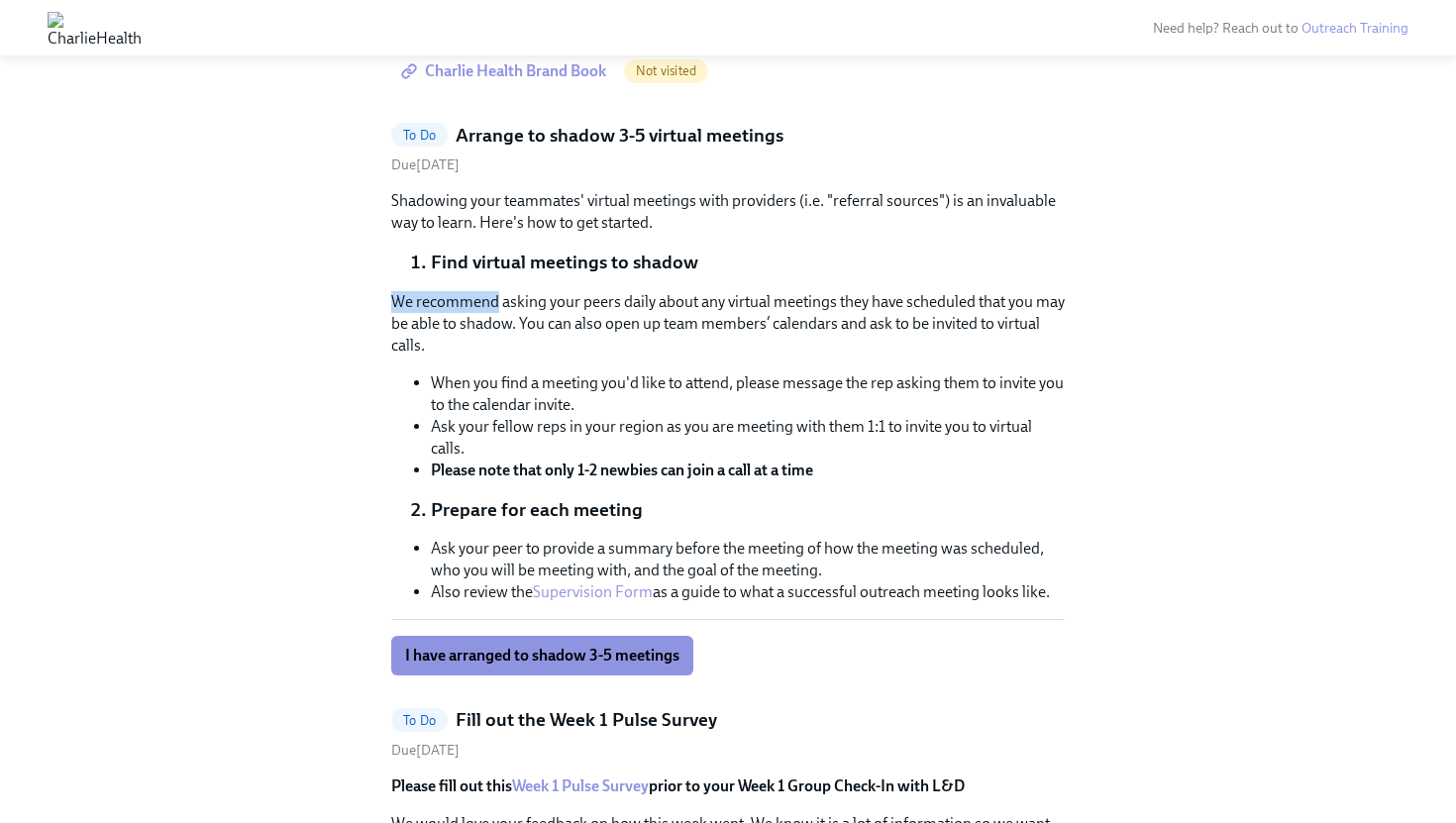 drag, startPoint x: 426, startPoint y: 301, endPoint x: 639, endPoint y: 289, distance: 213.33776 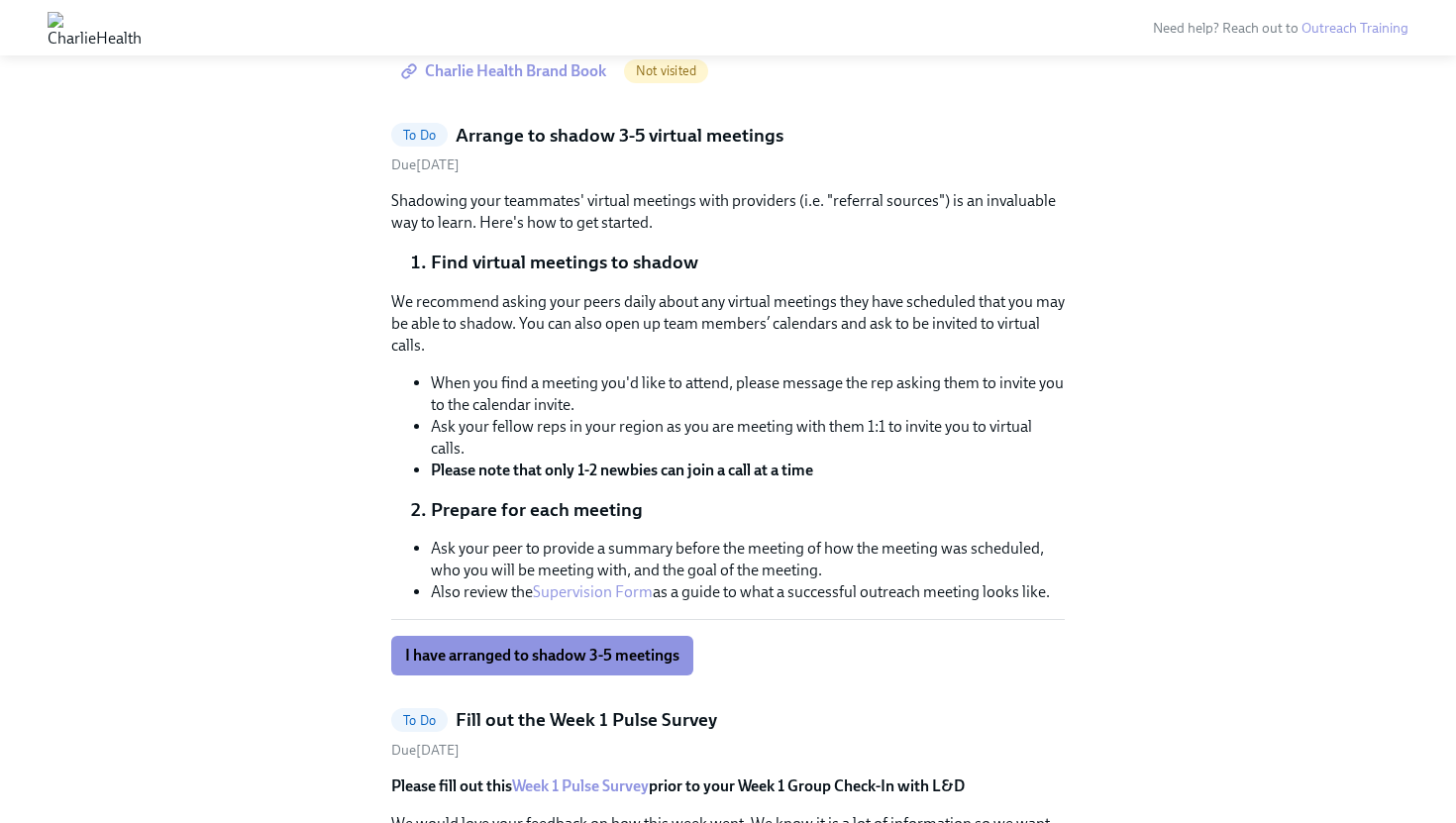 drag, startPoint x: 639, startPoint y: 291, endPoint x: 711, endPoint y: 330, distance: 81.884064 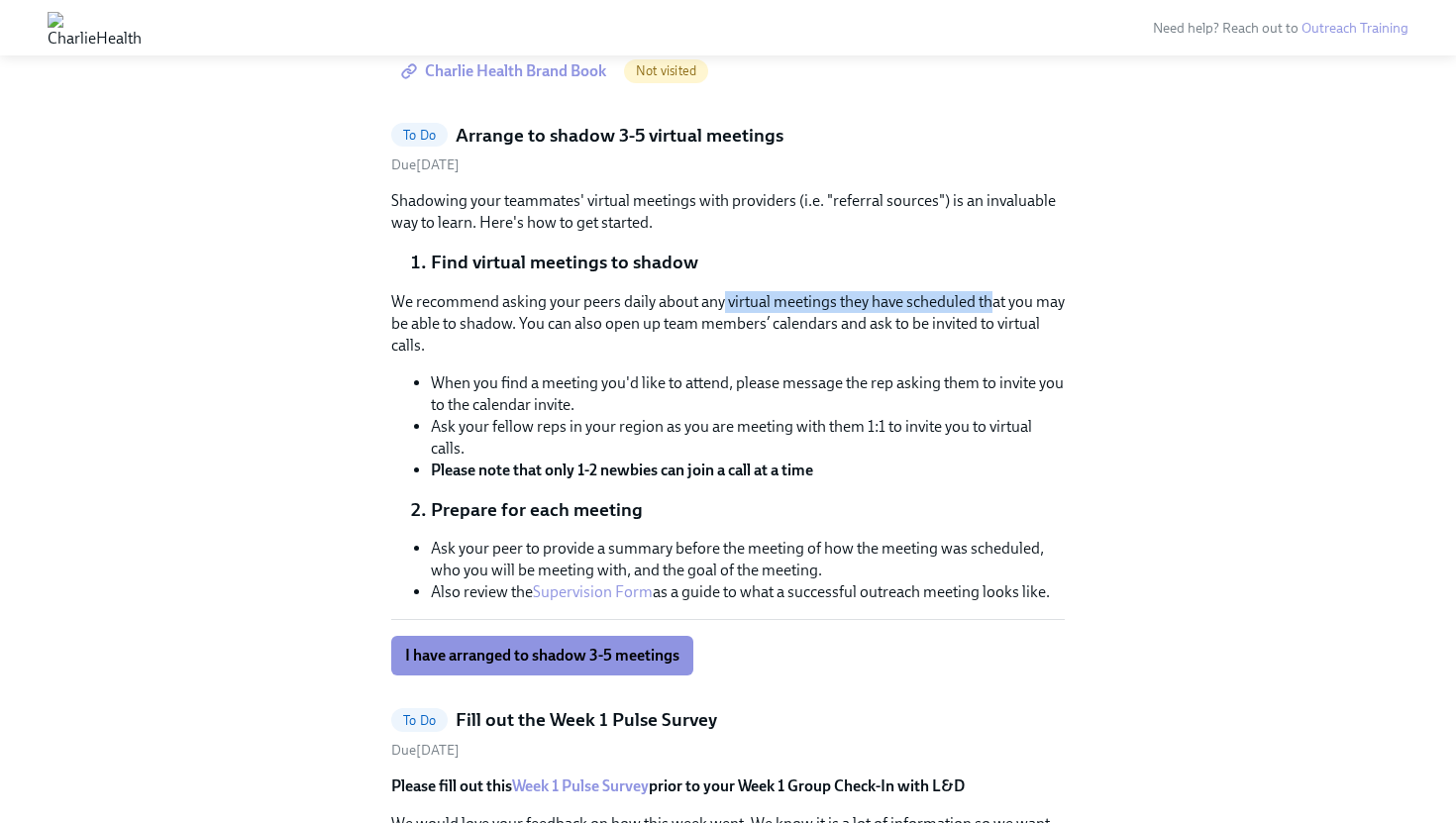 drag, startPoint x: 724, startPoint y: 301, endPoint x: 993, endPoint y: 311, distance: 269.18581 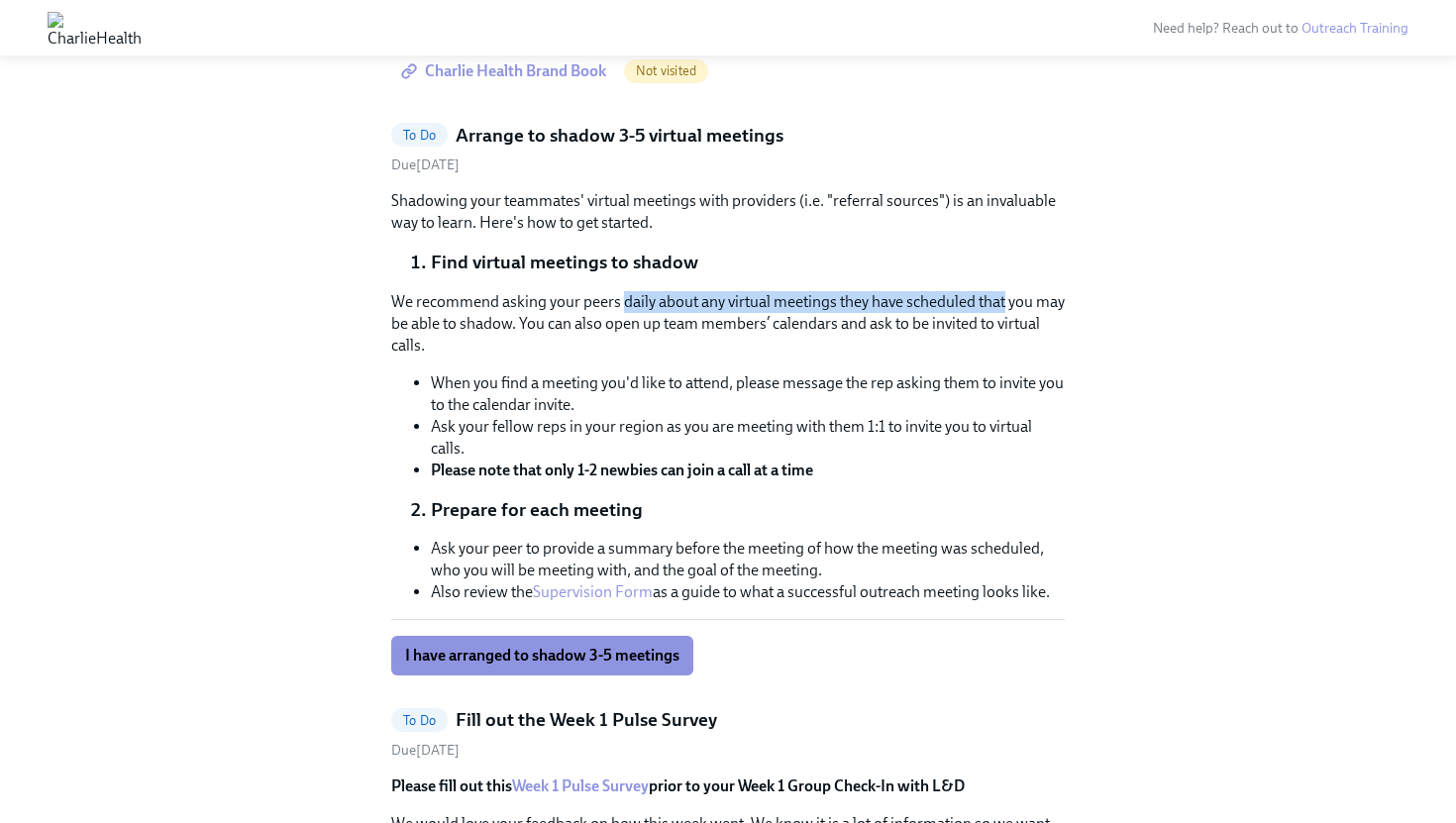 drag, startPoint x: 993, startPoint y: 311, endPoint x: 547, endPoint y: 308, distance: 446.01009 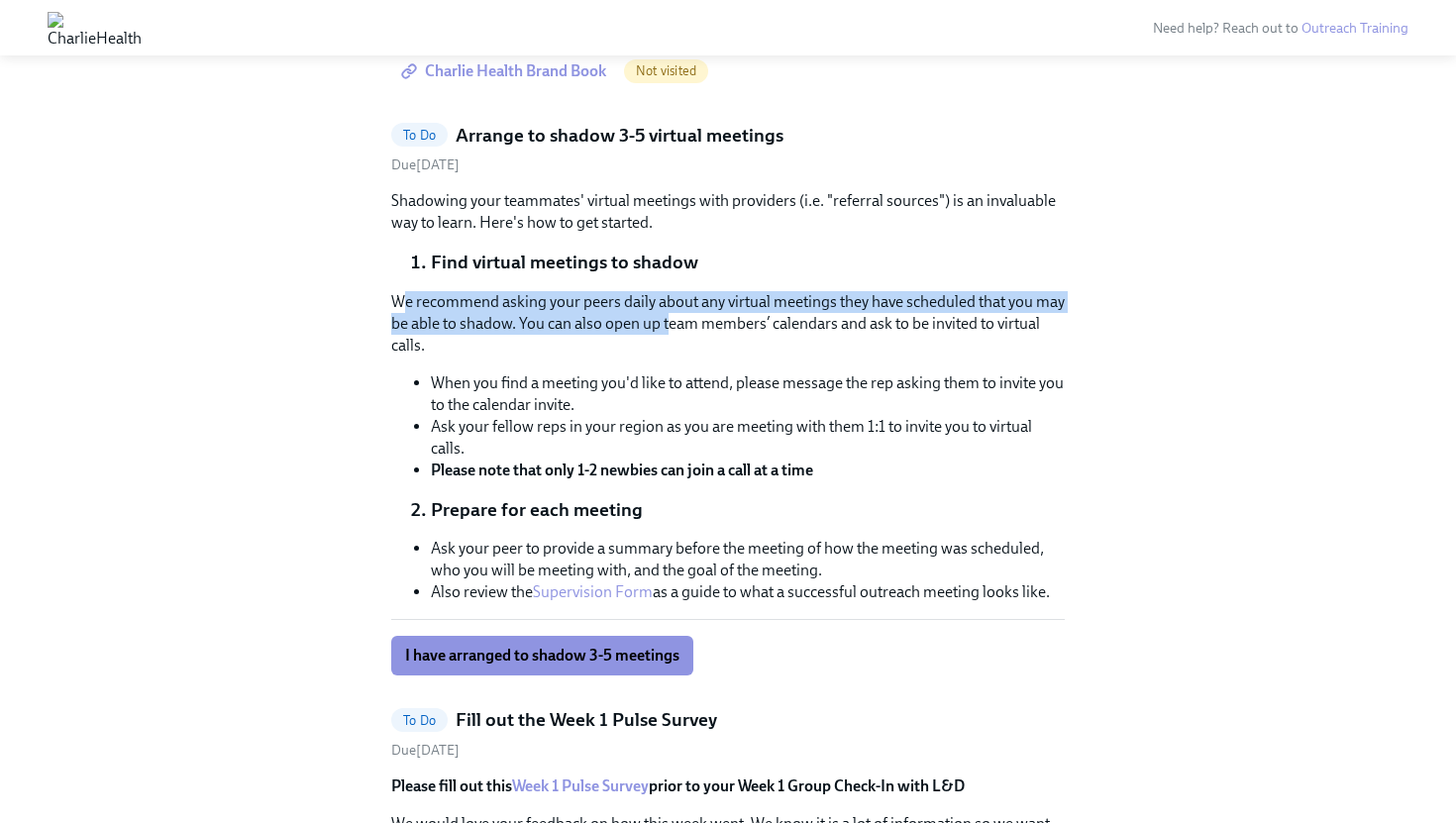 drag, startPoint x: 402, startPoint y: 307, endPoint x: 696, endPoint y: 324, distance: 294.49109 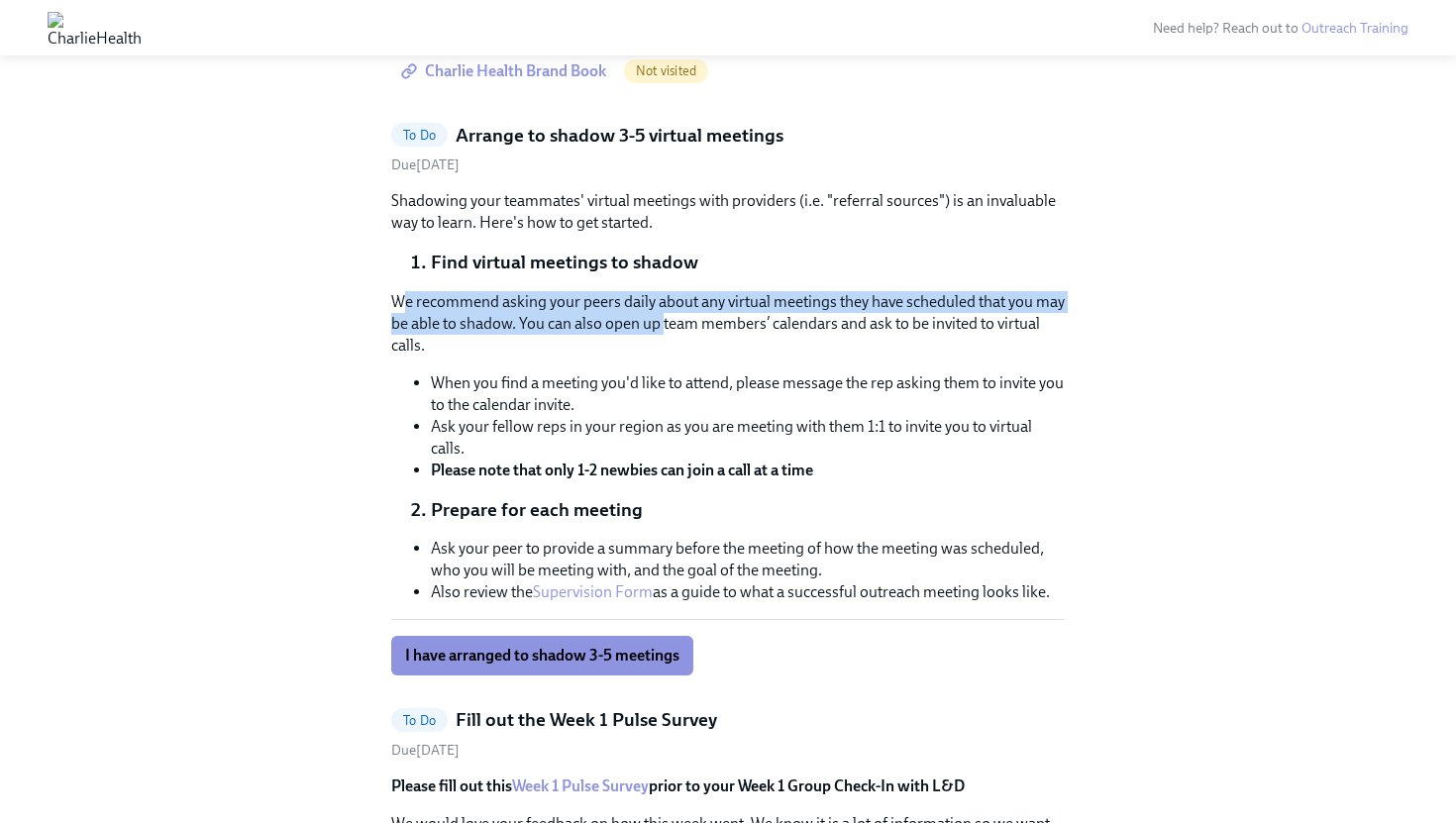 click on "We recommend asking your peers daily about any virtual meetings they have scheduled that you may be able to shadow. You can also open up team members’ calendars and ask to be invited to virtual calls." at bounding box center (728, 324) 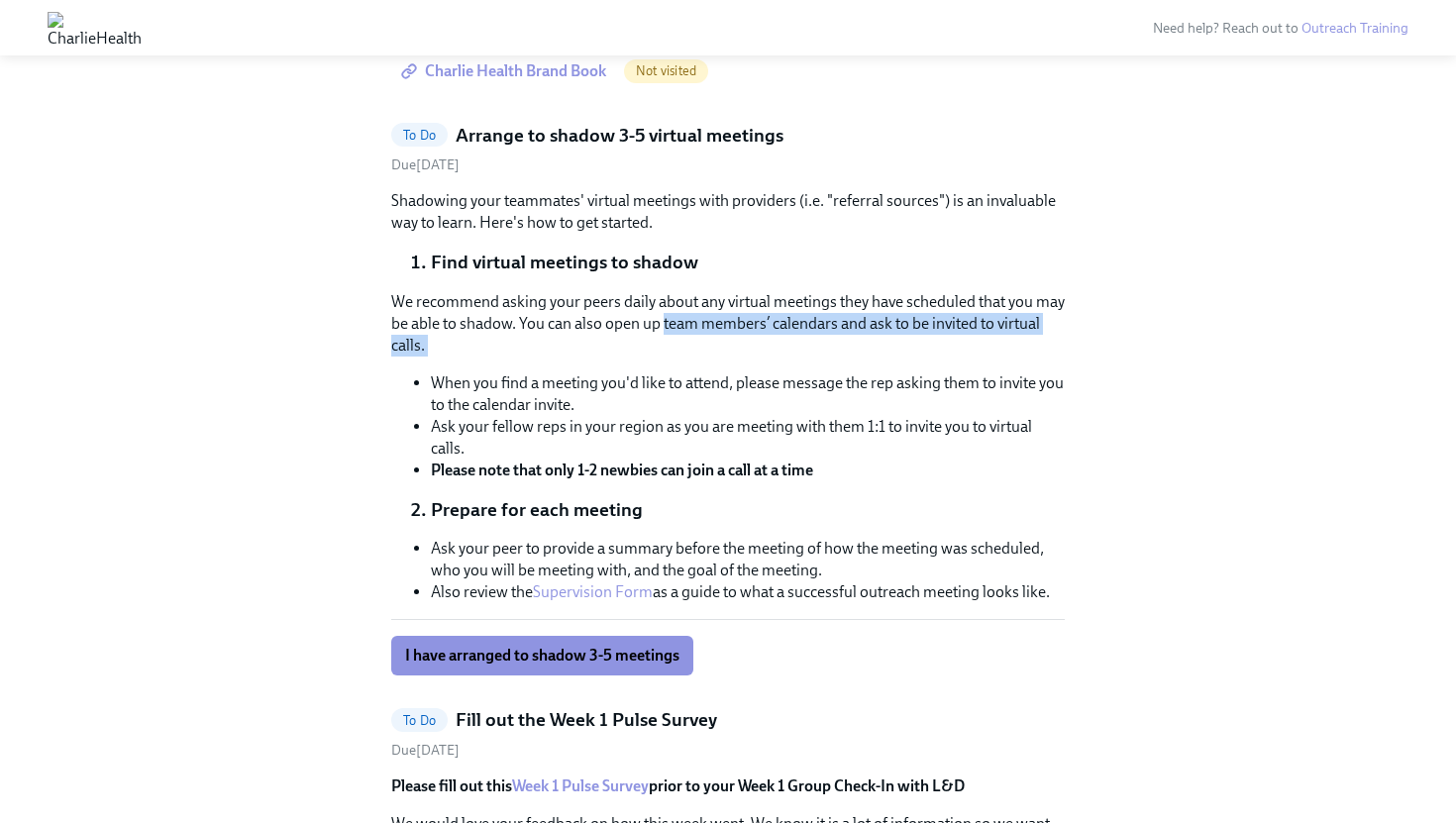 drag, startPoint x: 696, startPoint y: 324, endPoint x: 855, endPoint y: 346, distance: 160.5148 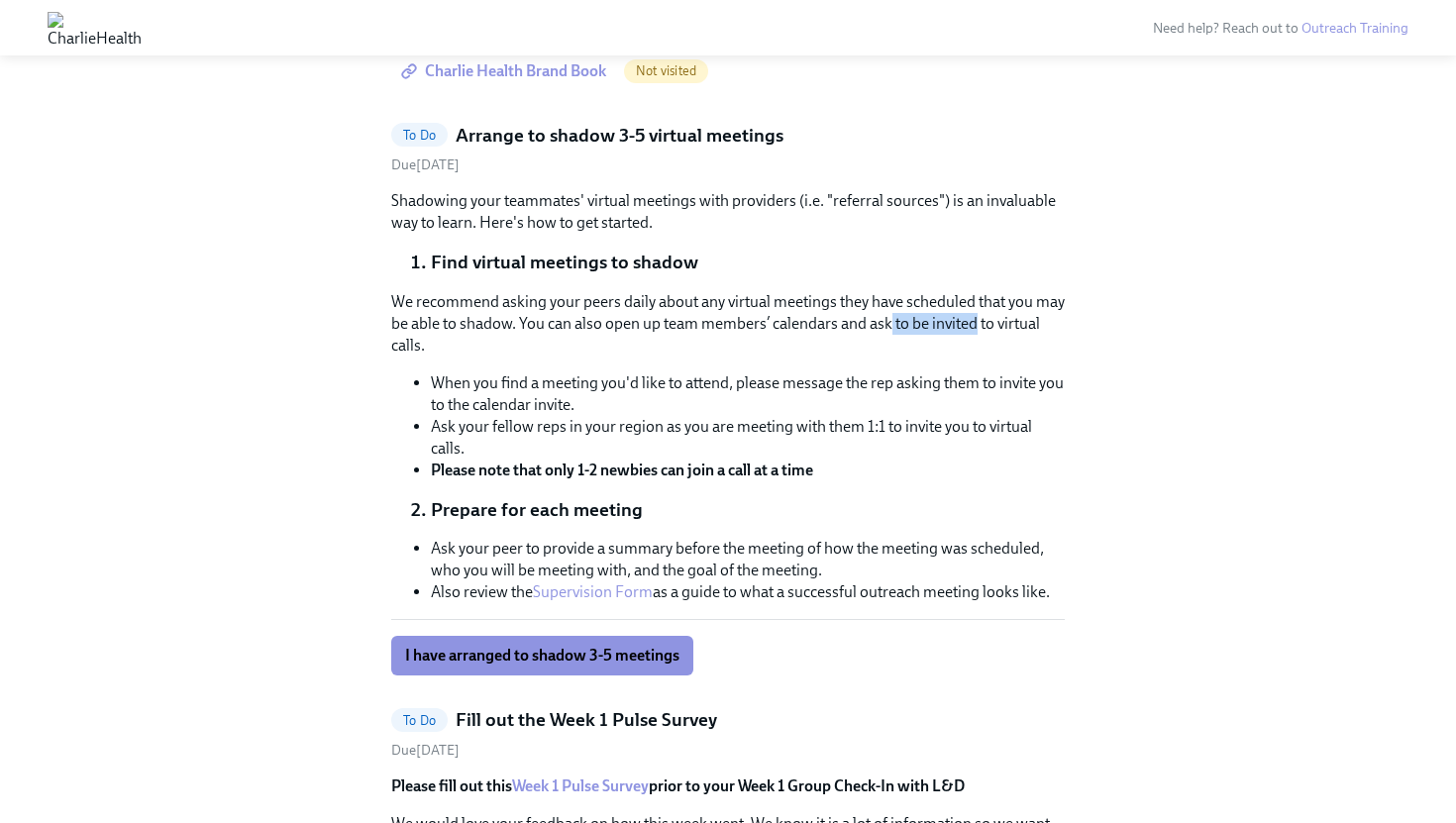drag, startPoint x: 1008, startPoint y: 327, endPoint x: 779, endPoint y: 324, distance: 229.0196 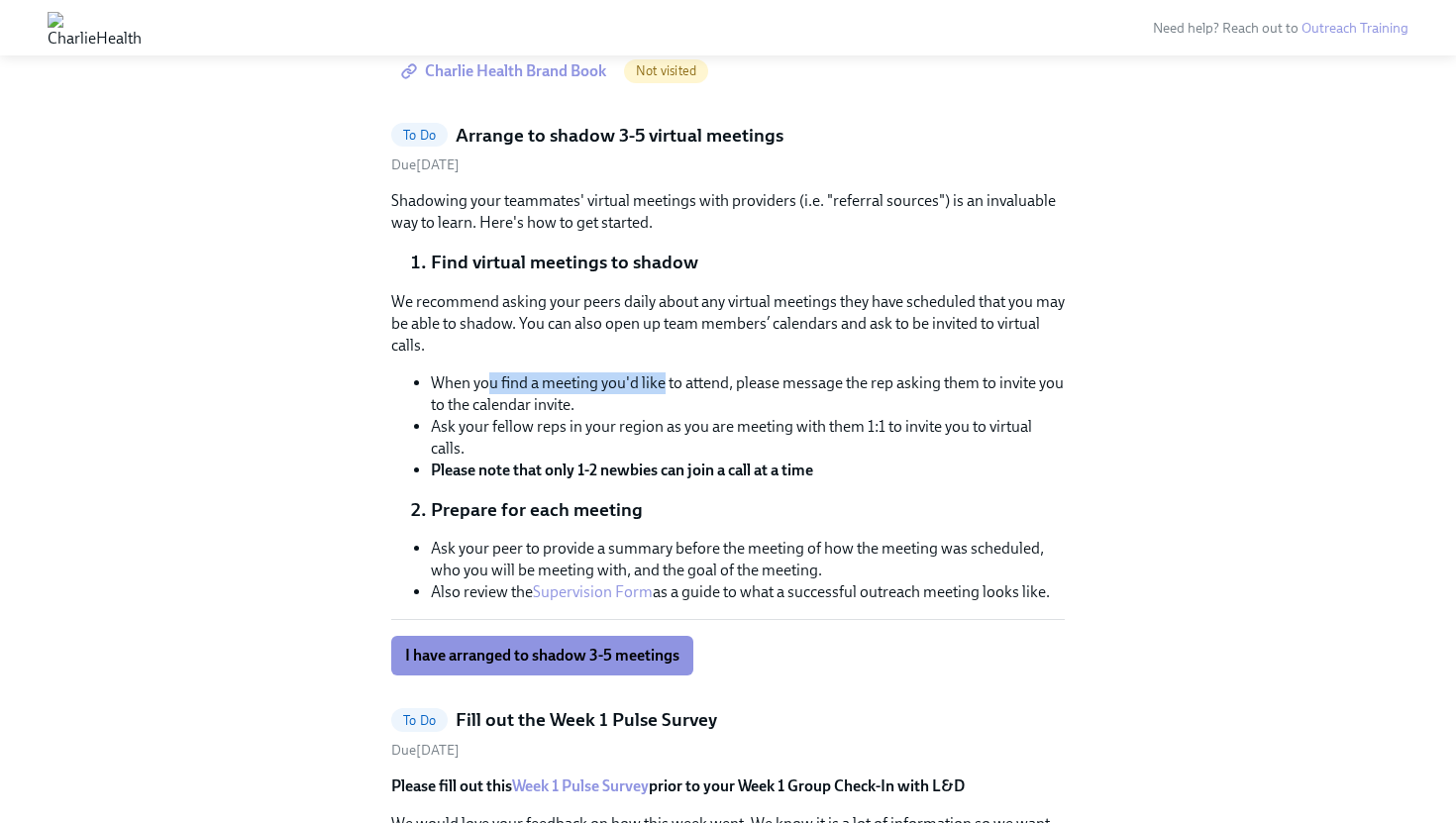 drag, startPoint x: 491, startPoint y: 388, endPoint x: 666, endPoint y: 383, distance: 175.07141 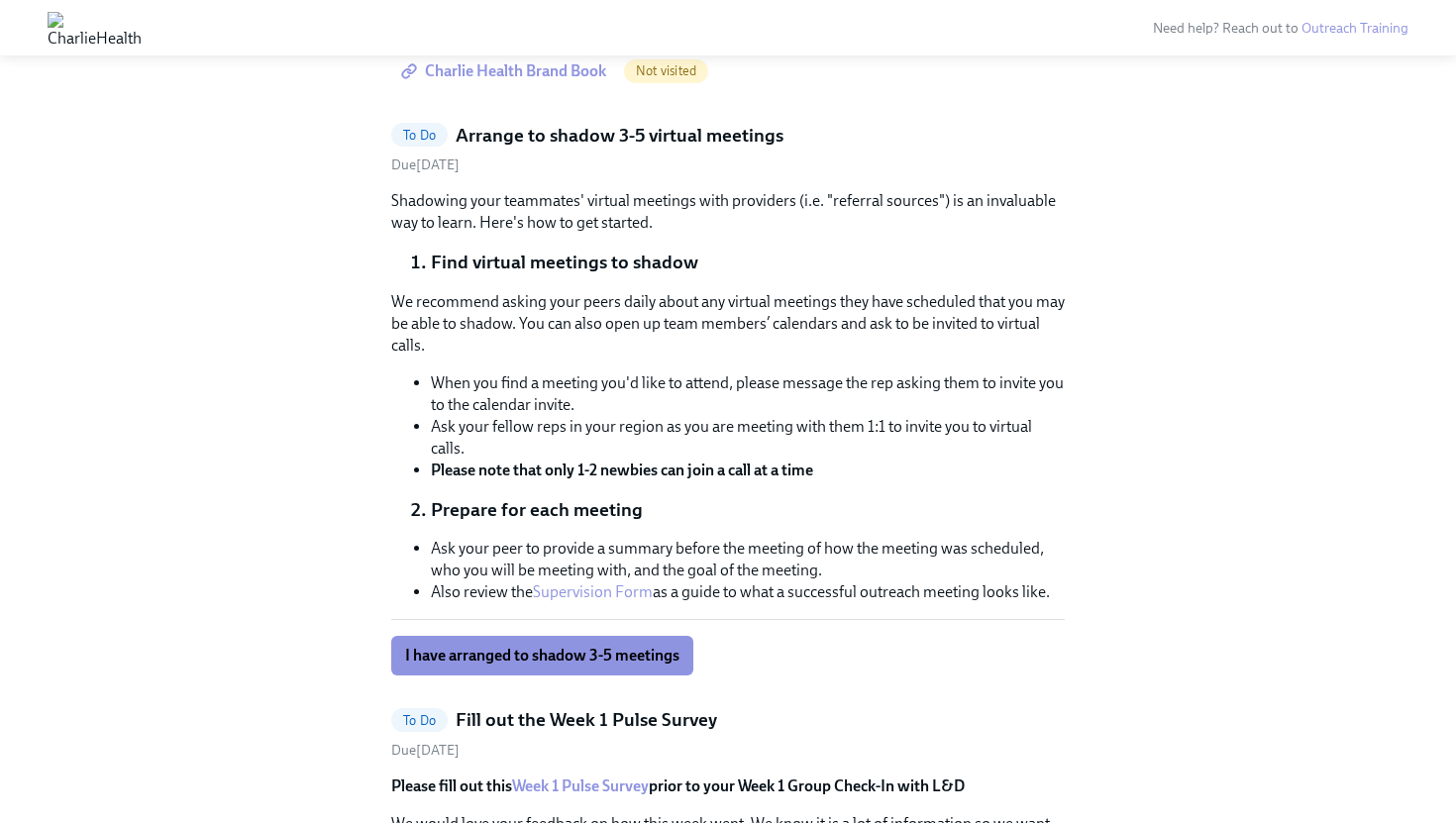click on "When you find a meeting you'd like to attend, please message the rep asking them to invite you to the calendar invite." at bounding box center (748, 394) 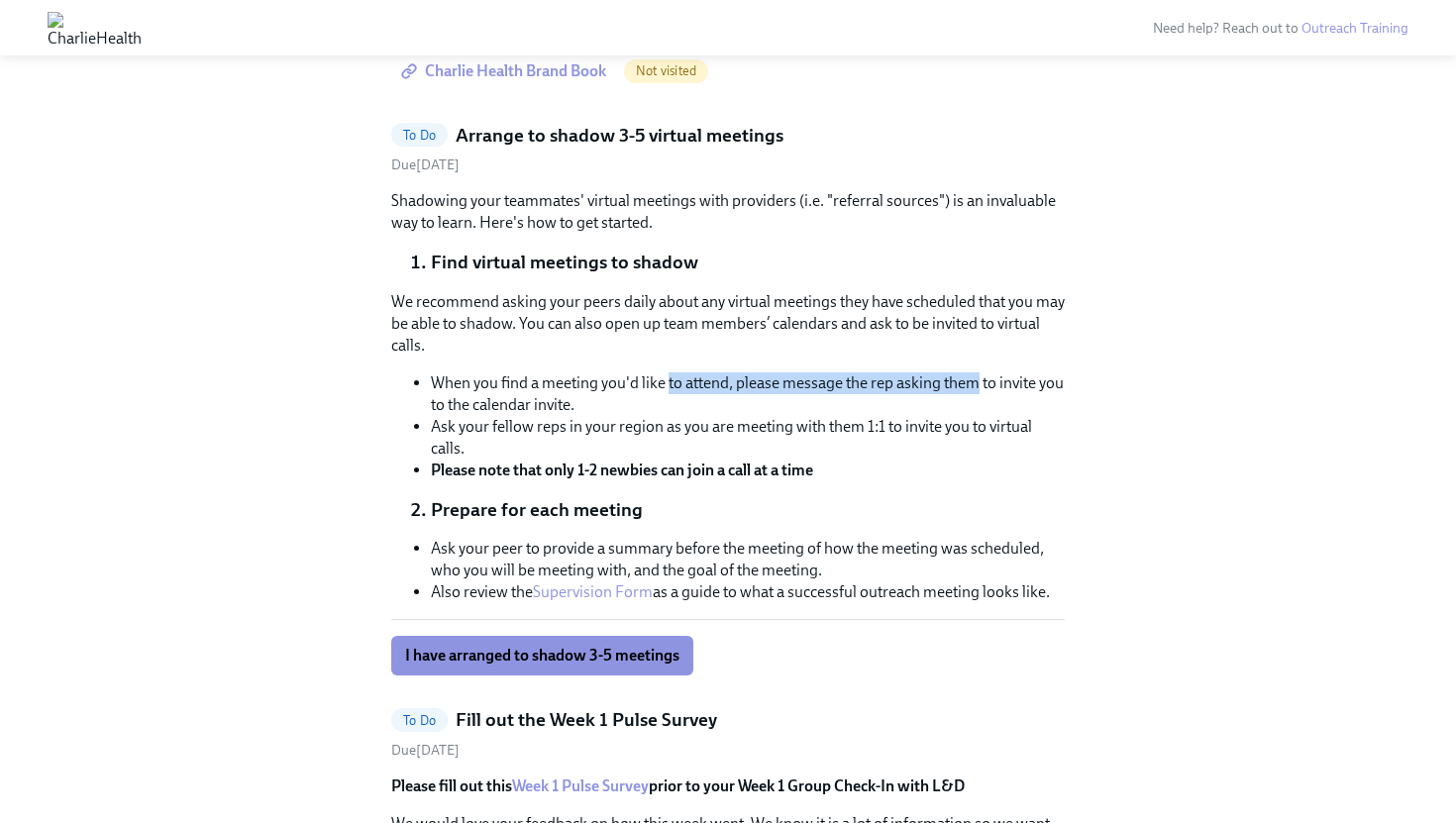 drag, startPoint x: 666, startPoint y: 383, endPoint x: 988, endPoint y: 384, distance: 322.00155 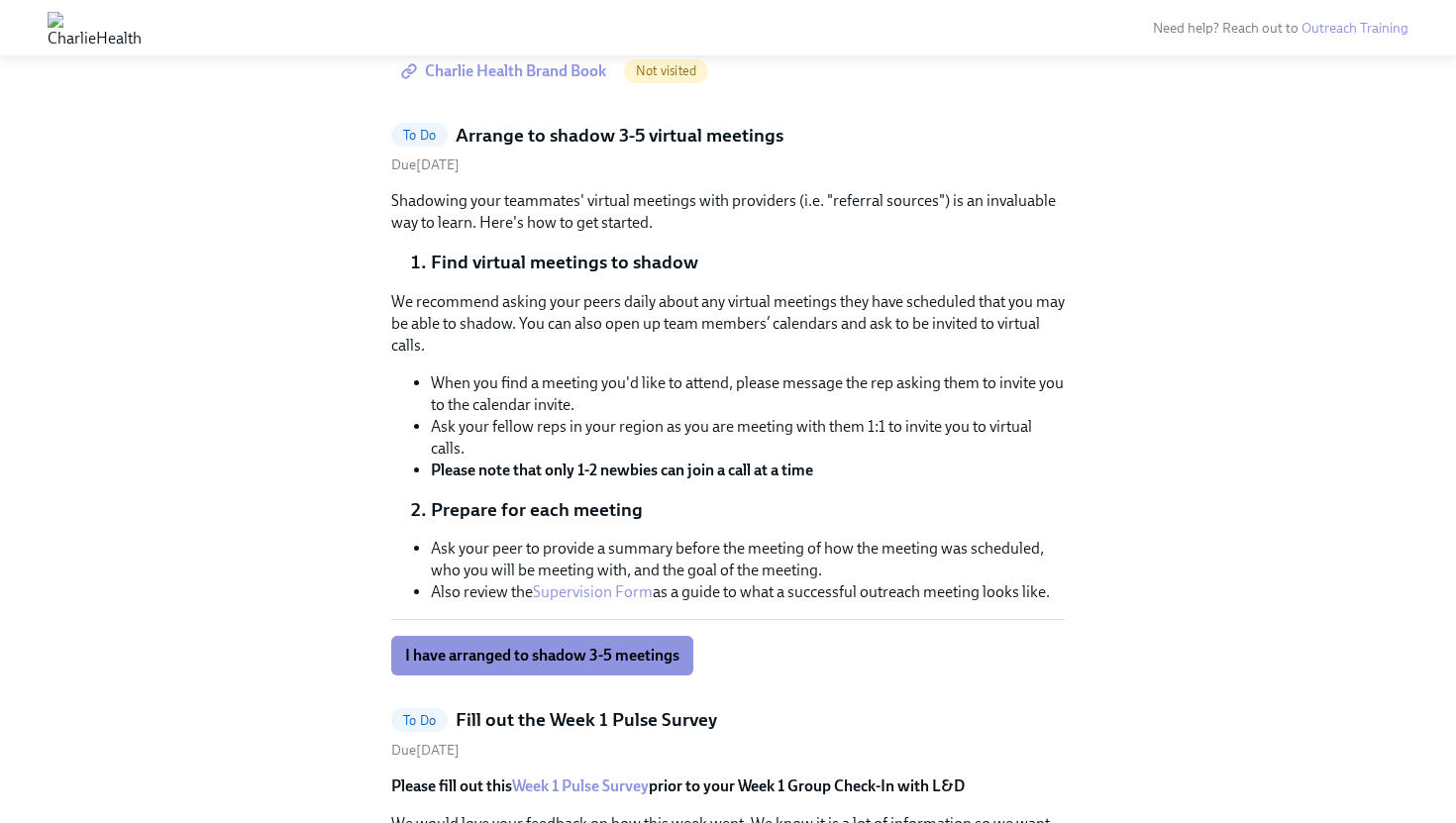click on "When you find a meeting you'd like to attend, please message the rep asking them to invite you to the calendar invite." at bounding box center [748, 394] 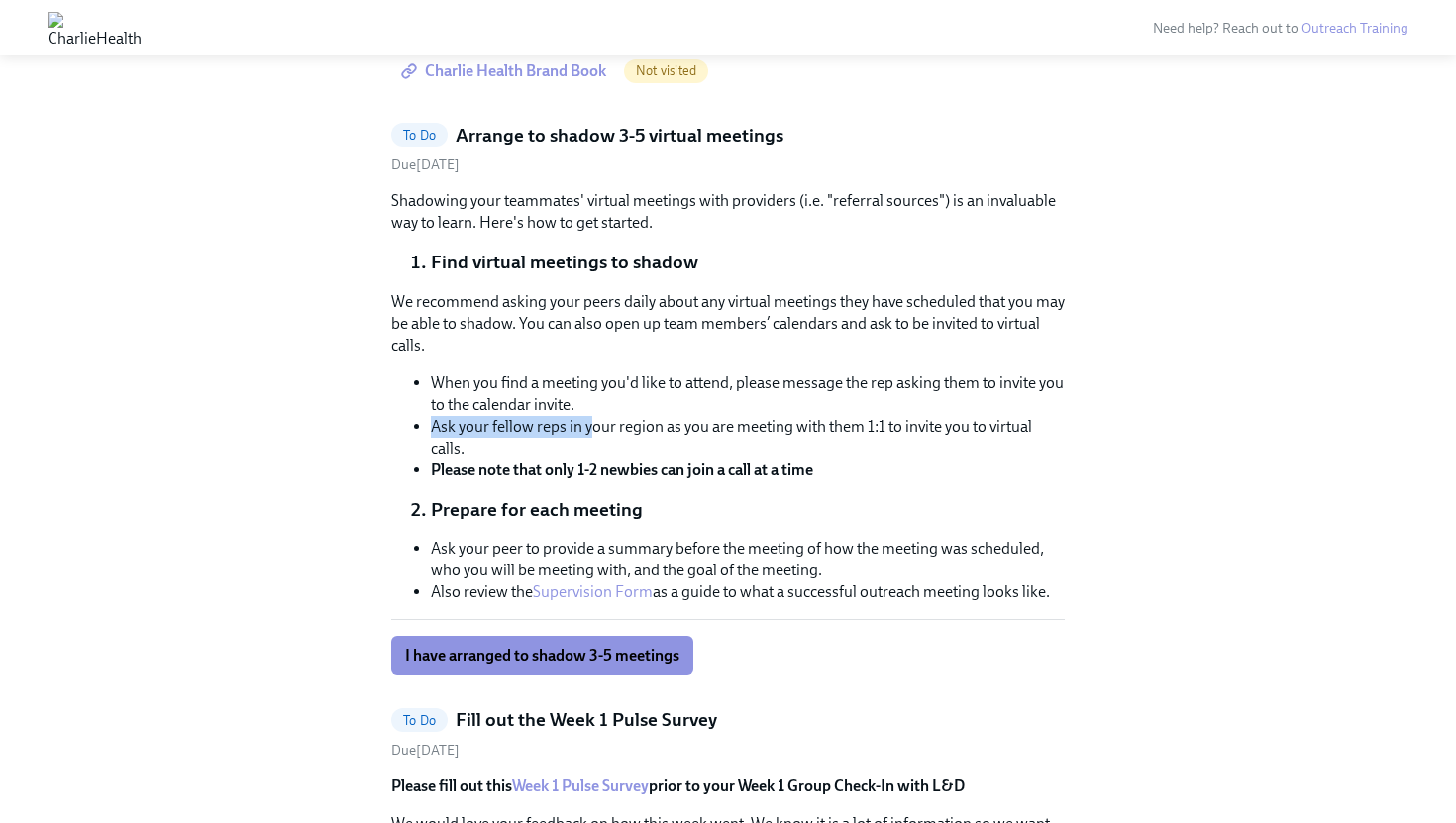 drag, startPoint x: 497, startPoint y: 415, endPoint x: 586, endPoint y: 429, distance: 90.09439 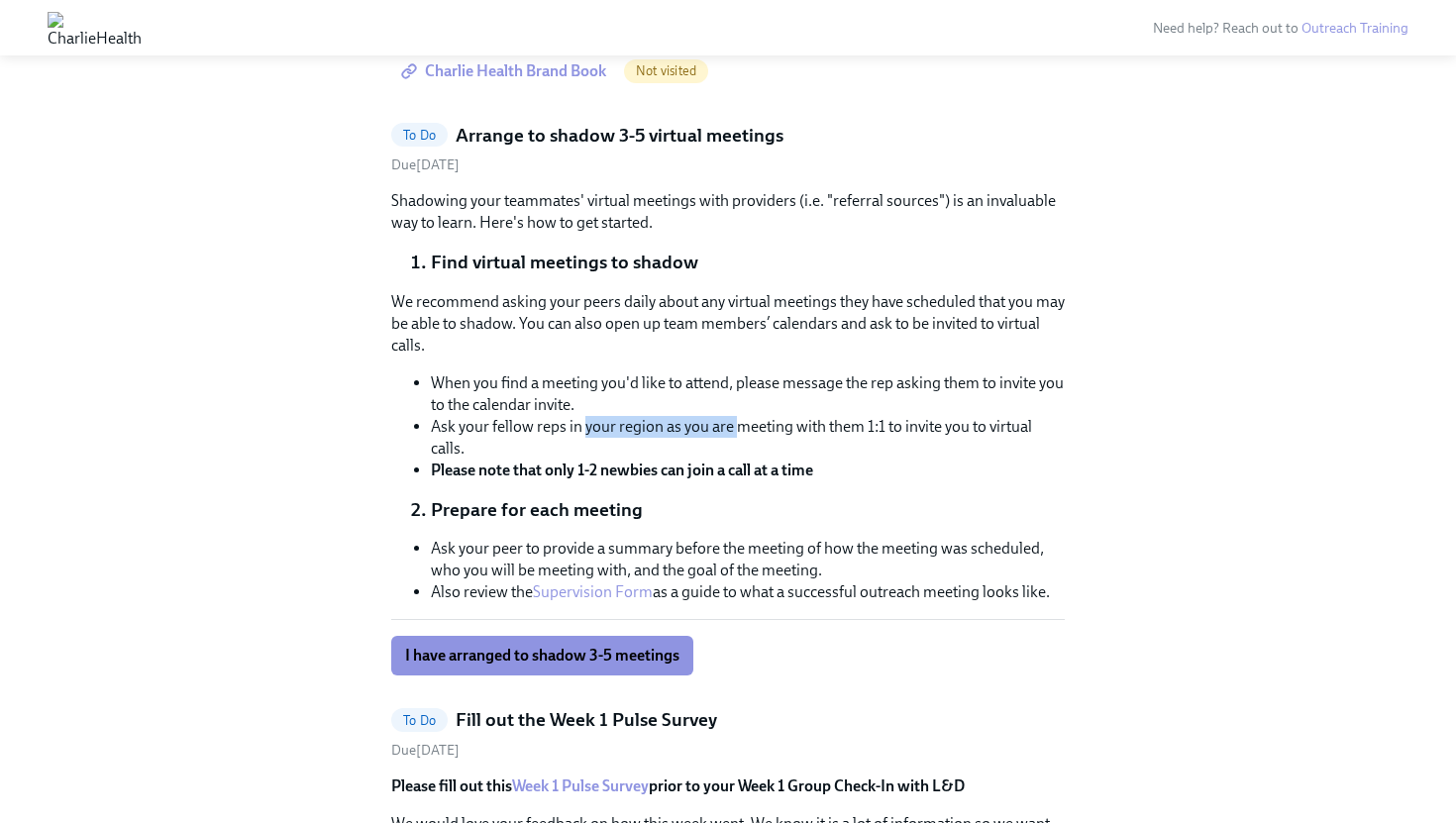 drag, startPoint x: 586, startPoint y: 429, endPoint x: 726, endPoint y: 428, distance: 140.00357 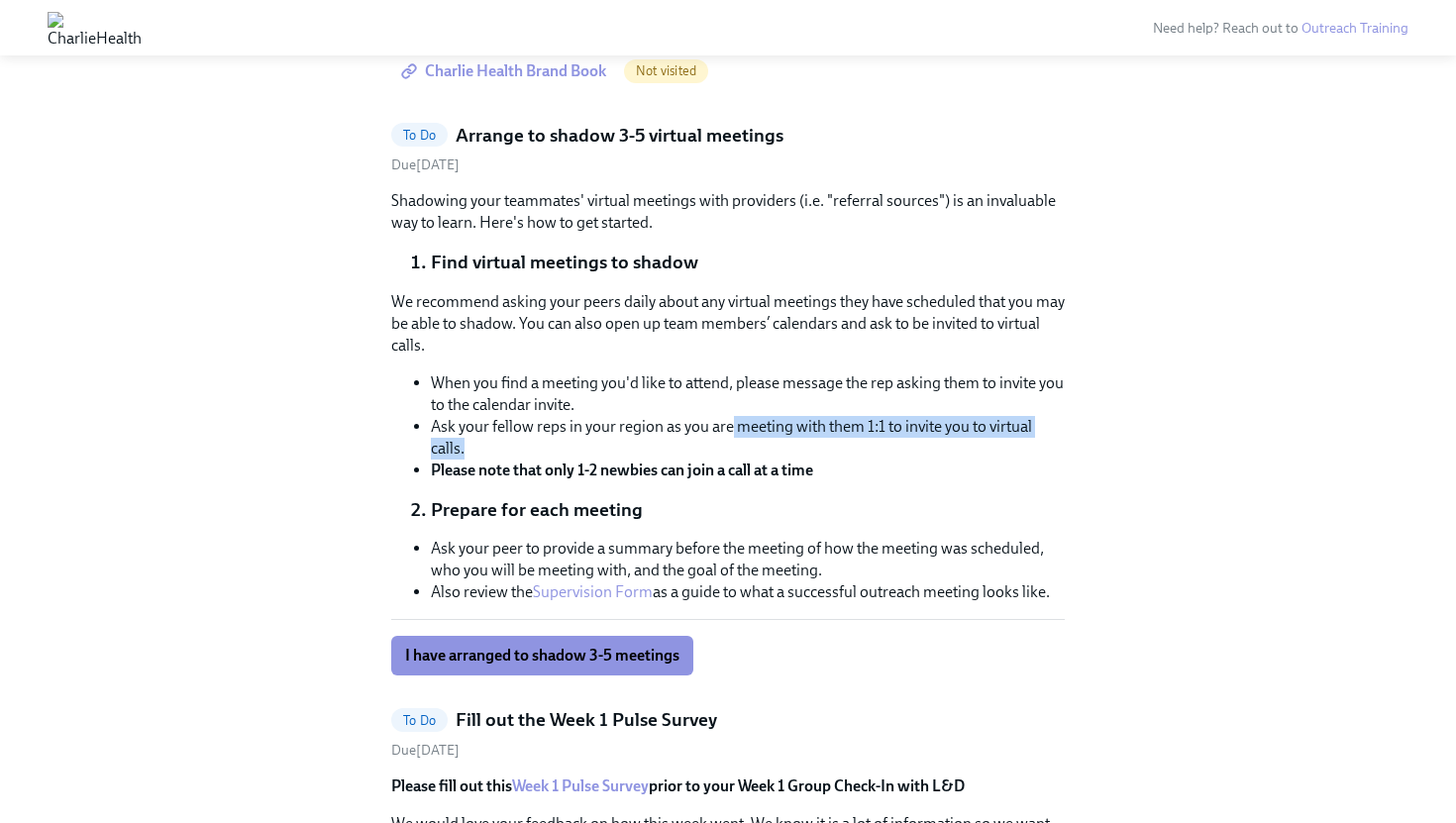 drag, startPoint x: 726, startPoint y: 428, endPoint x: 848, endPoint y: 443, distance: 122.918672 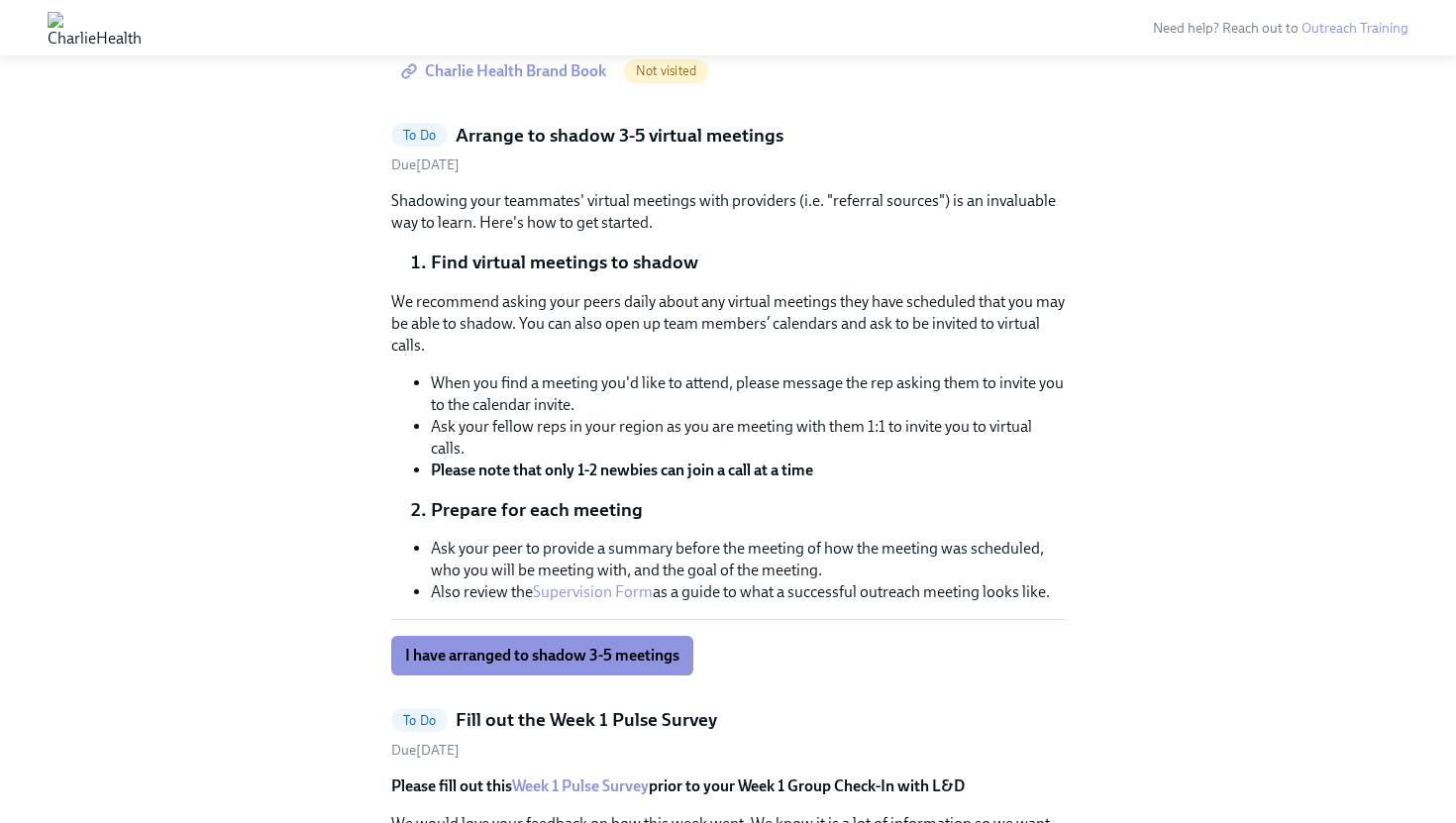 click on "Ask your fellow reps in your region as you are meeting with them 1:1 to invite you to virtual calls." at bounding box center (748, 438) 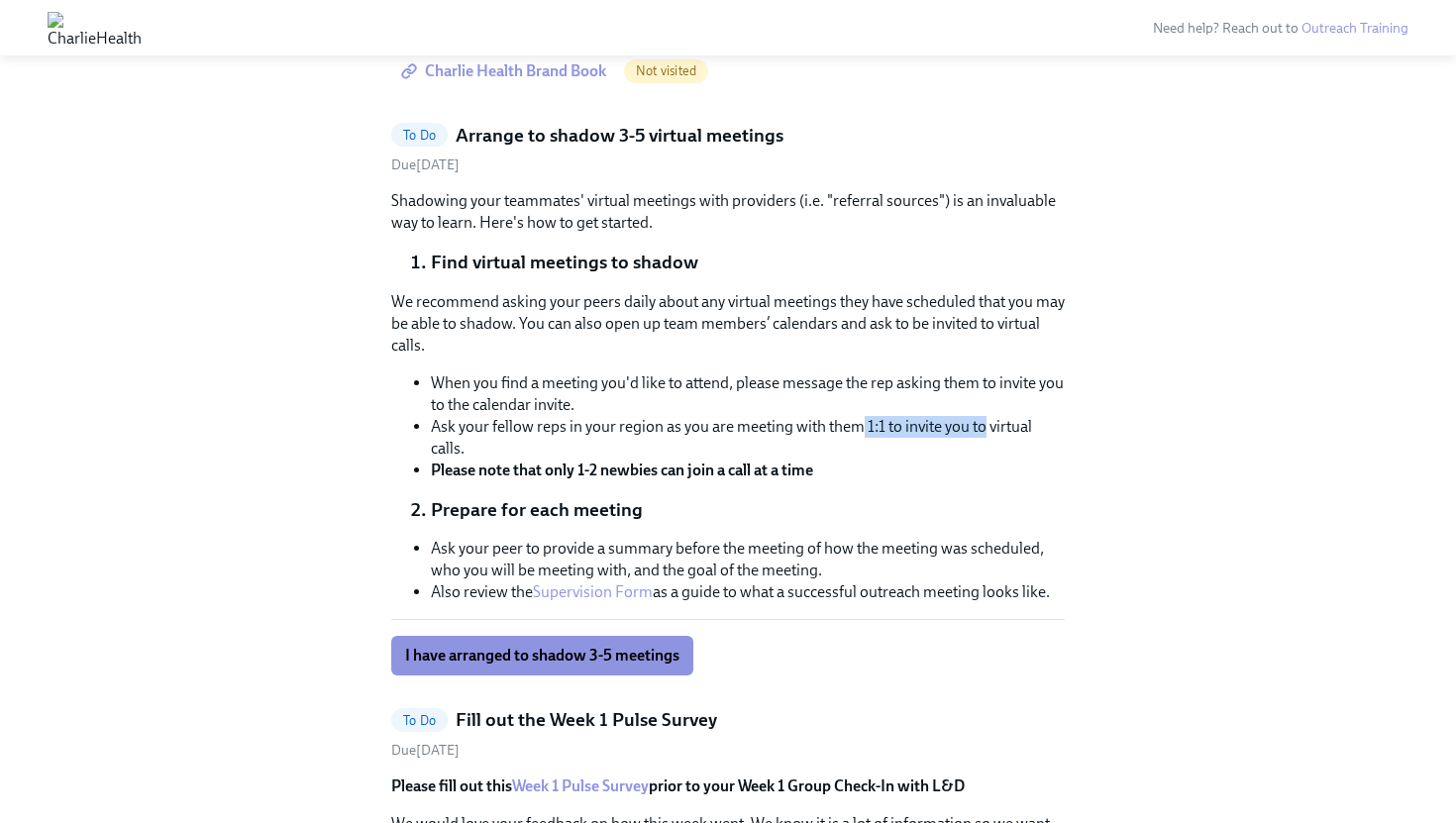drag, startPoint x: 860, startPoint y: 419, endPoint x: 979, endPoint y: 426, distance: 119.205705 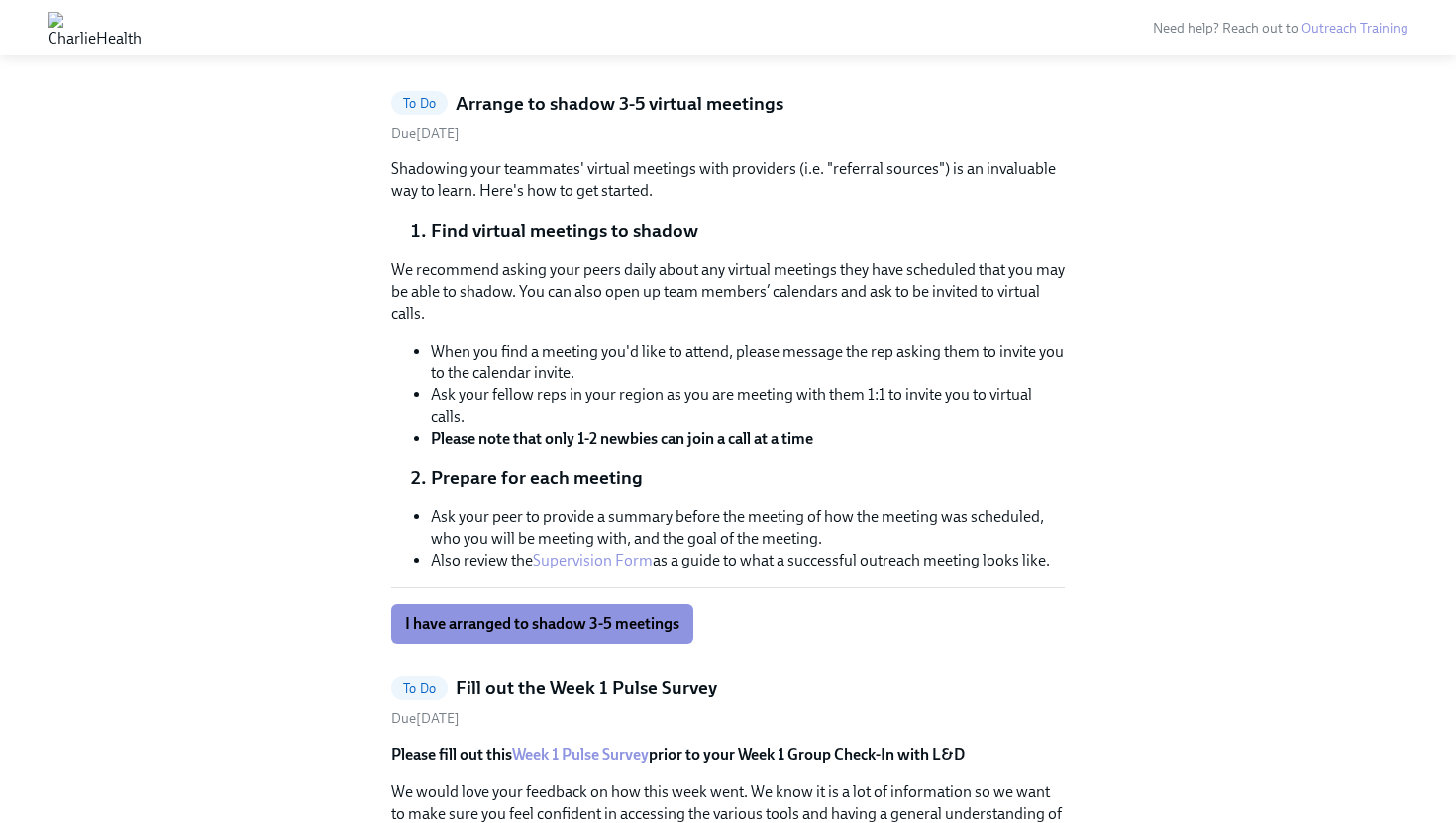 scroll, scrollTop: 930, scrollLeft: 0, axis: vertical 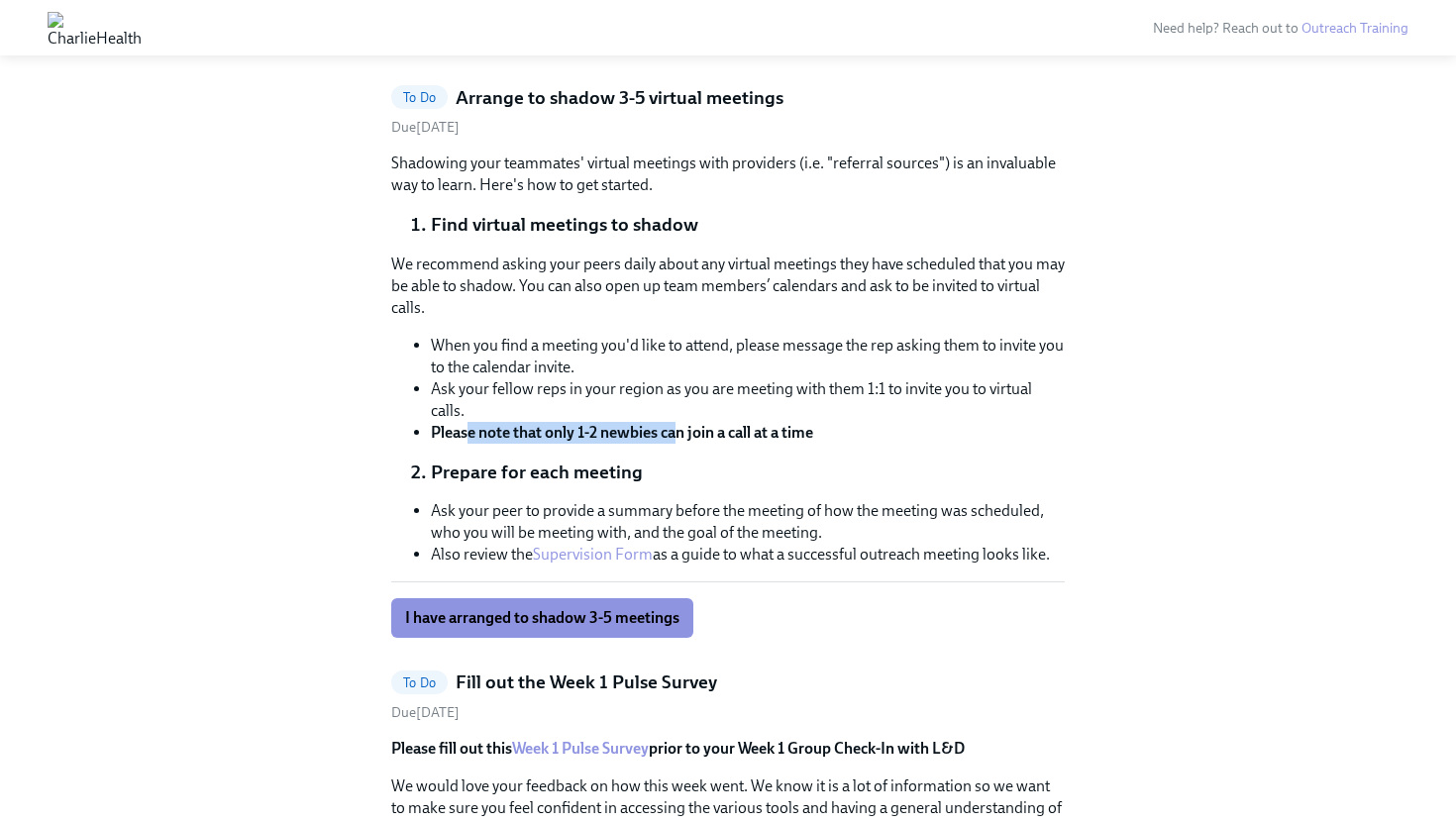 drag, startPoint x: 676, startPoint y: 436, endPoint x: 476, endPoint y: 432, distance: 200.04 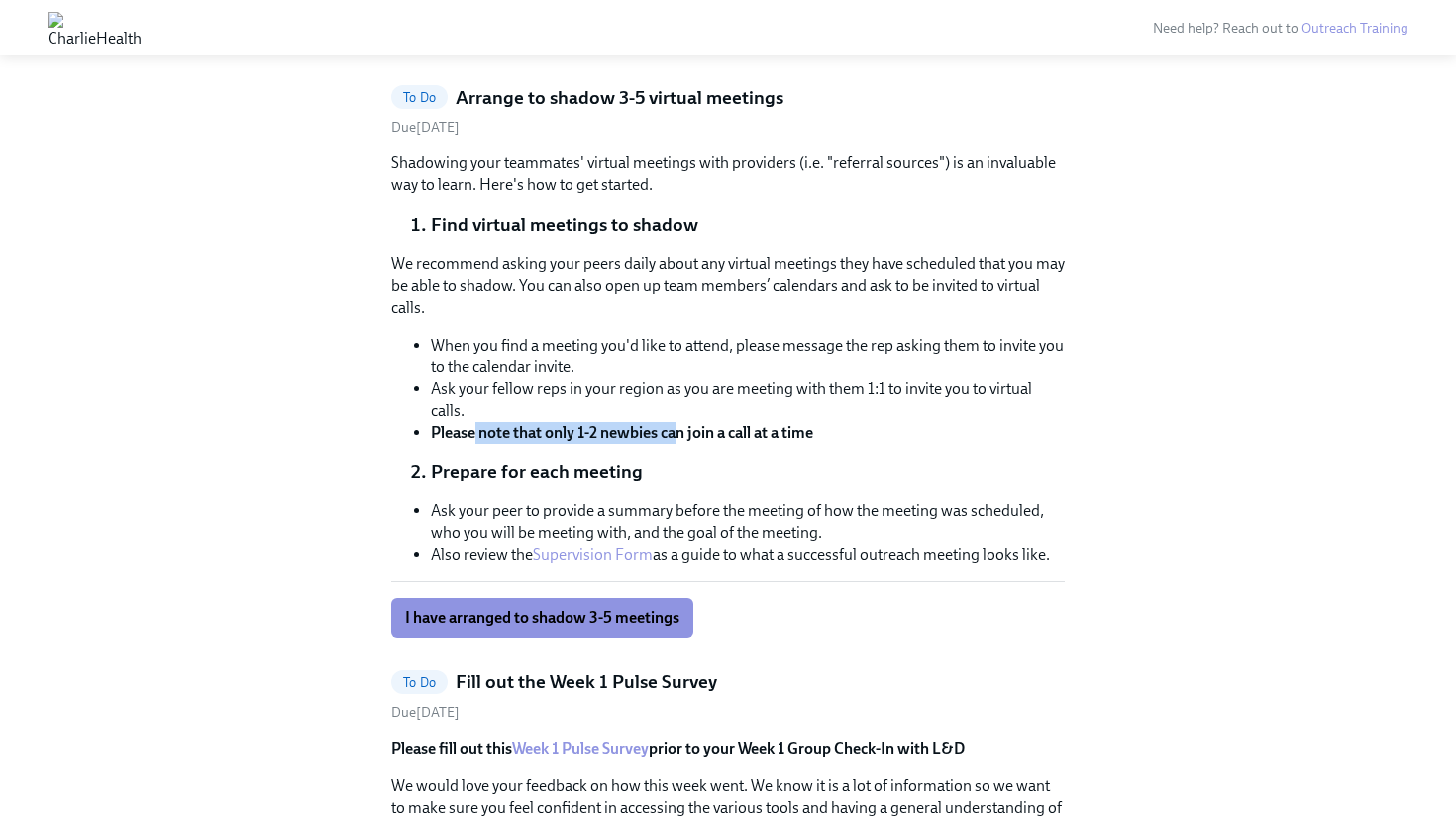 click on "Please note that only 1-2 newbies can join a call at a time" at bounding box center (622, 432) 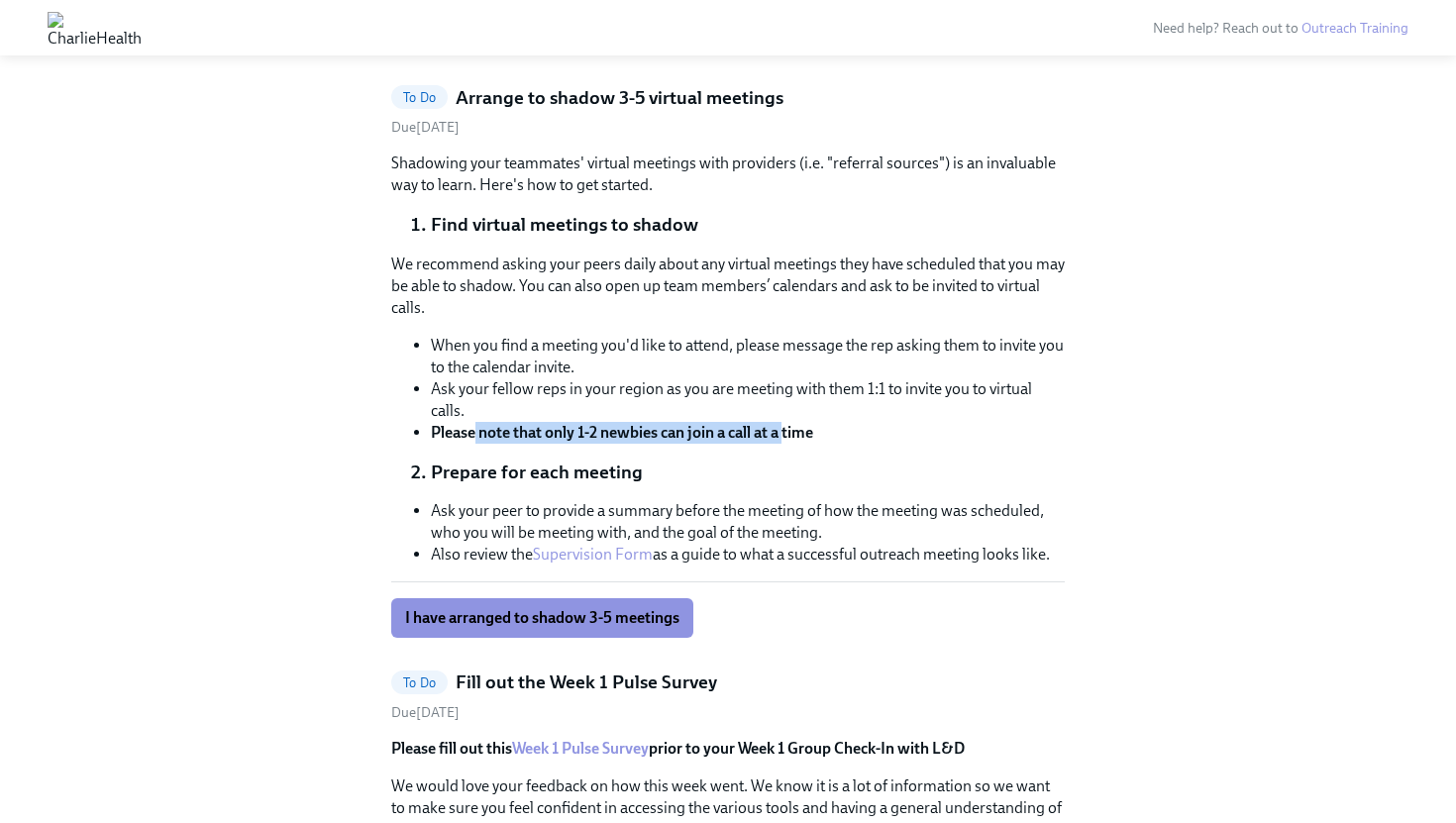 drag, startPoint x: 476, startPoint y: 432, endPoint x: 780, endPoint y: 430, distance: 304.0066 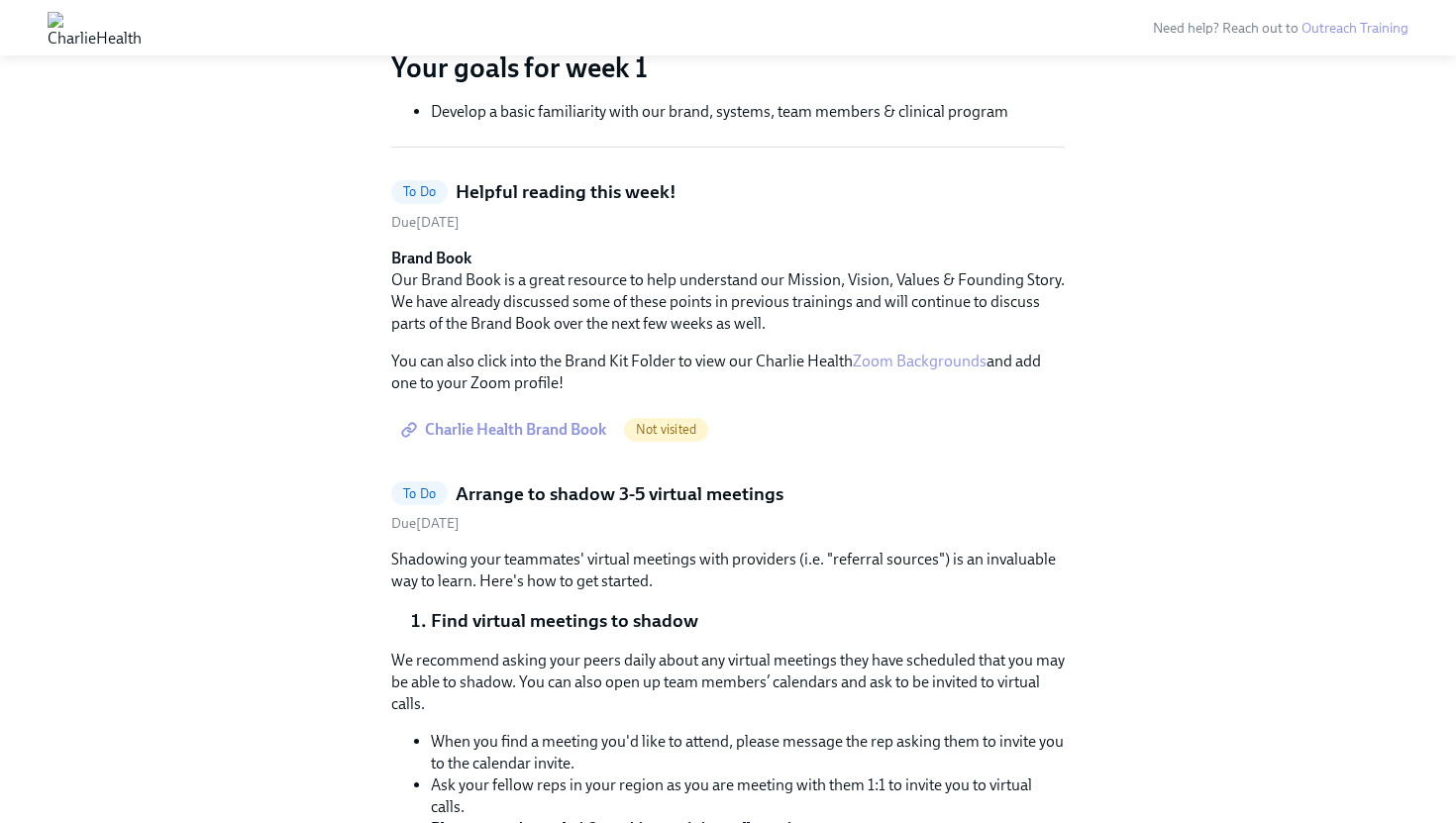 scroll, scrollTop: 589, scrollLeft: 0, axis: vertical 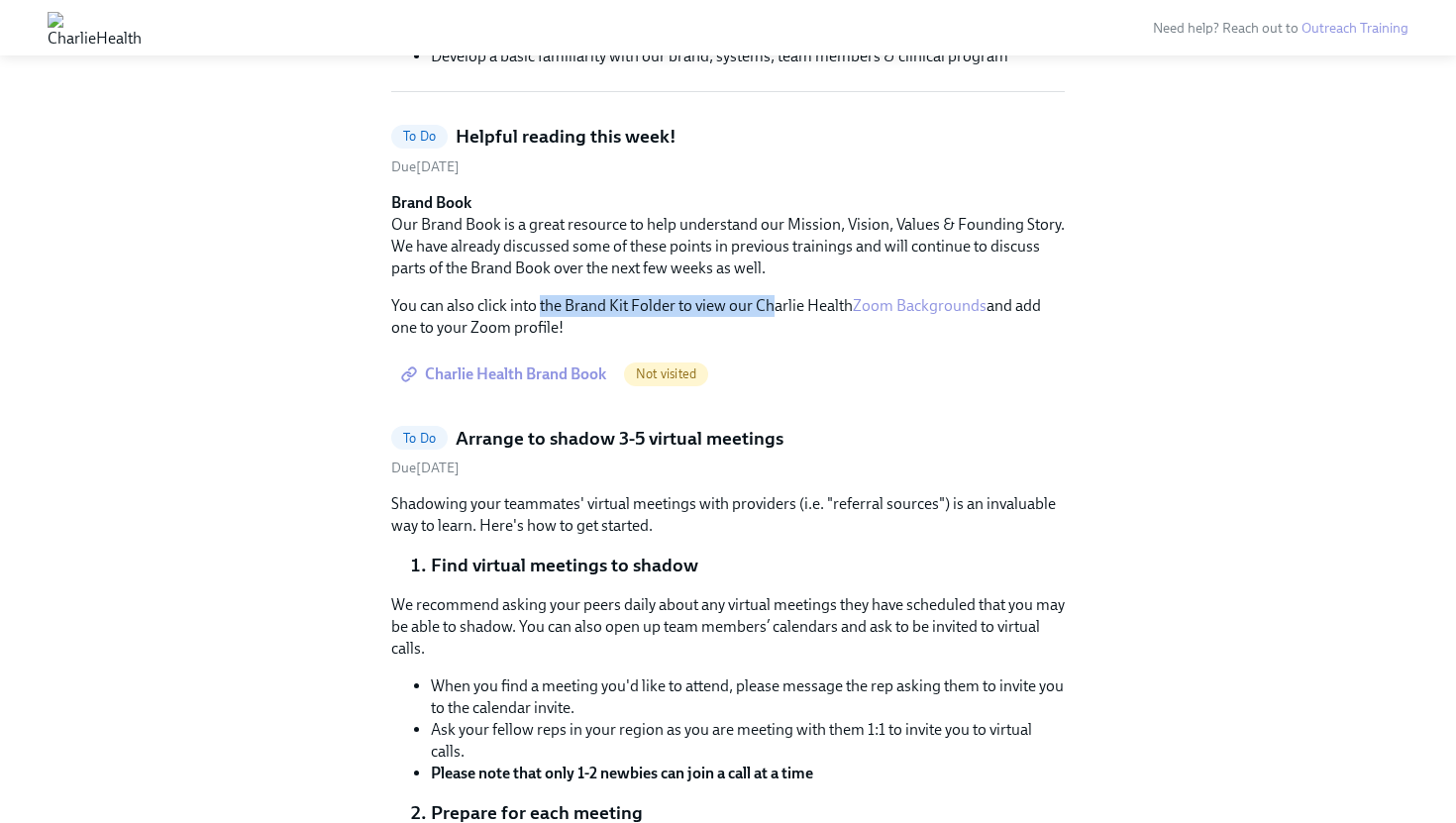drag, startPoint x: 541, startPoint y: 313, endPoint x: 780, endPoint y: 299, distance: 239.40969 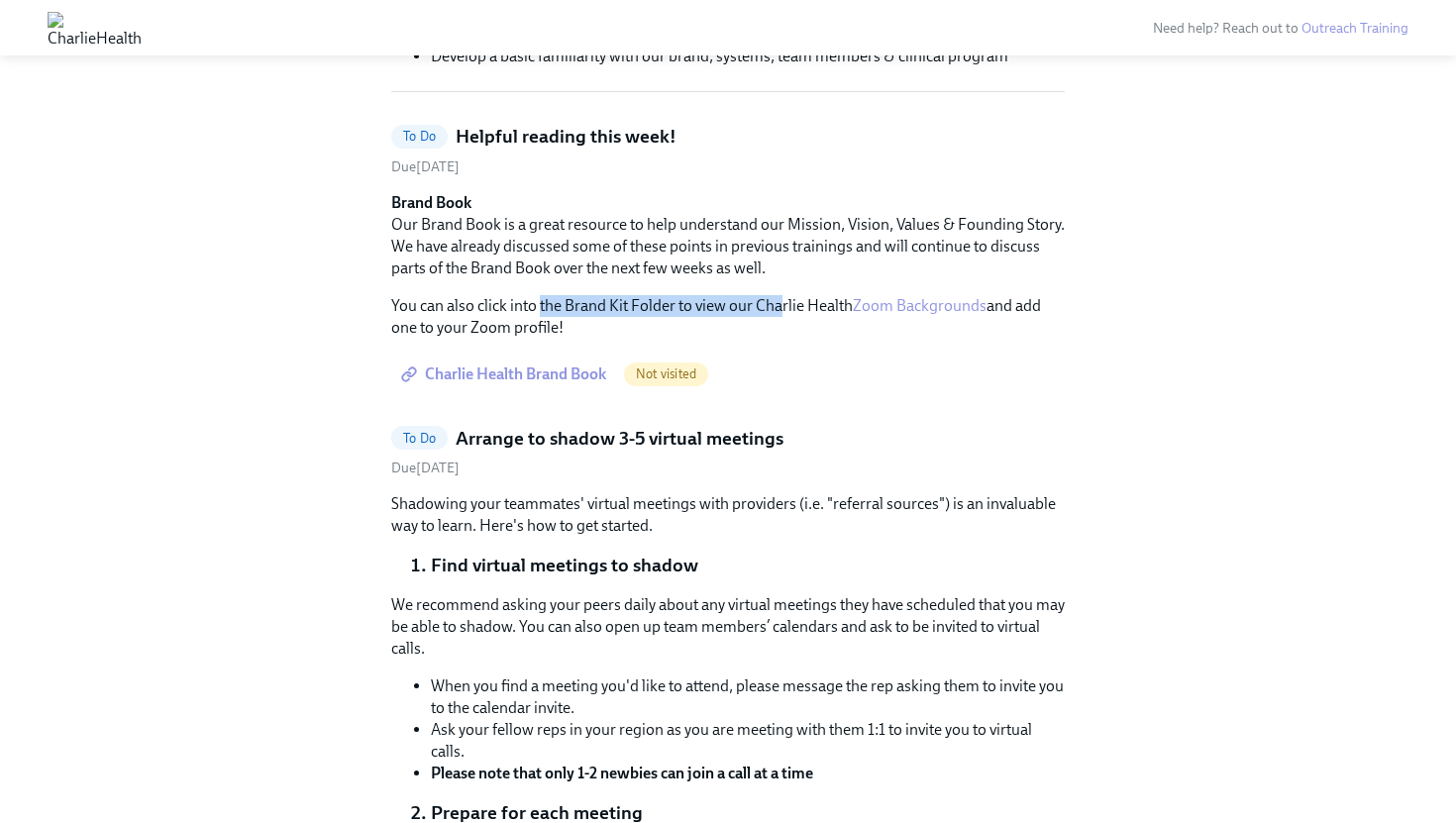 click on "Zoom Backgrounds" at bounding box center (919, 305) 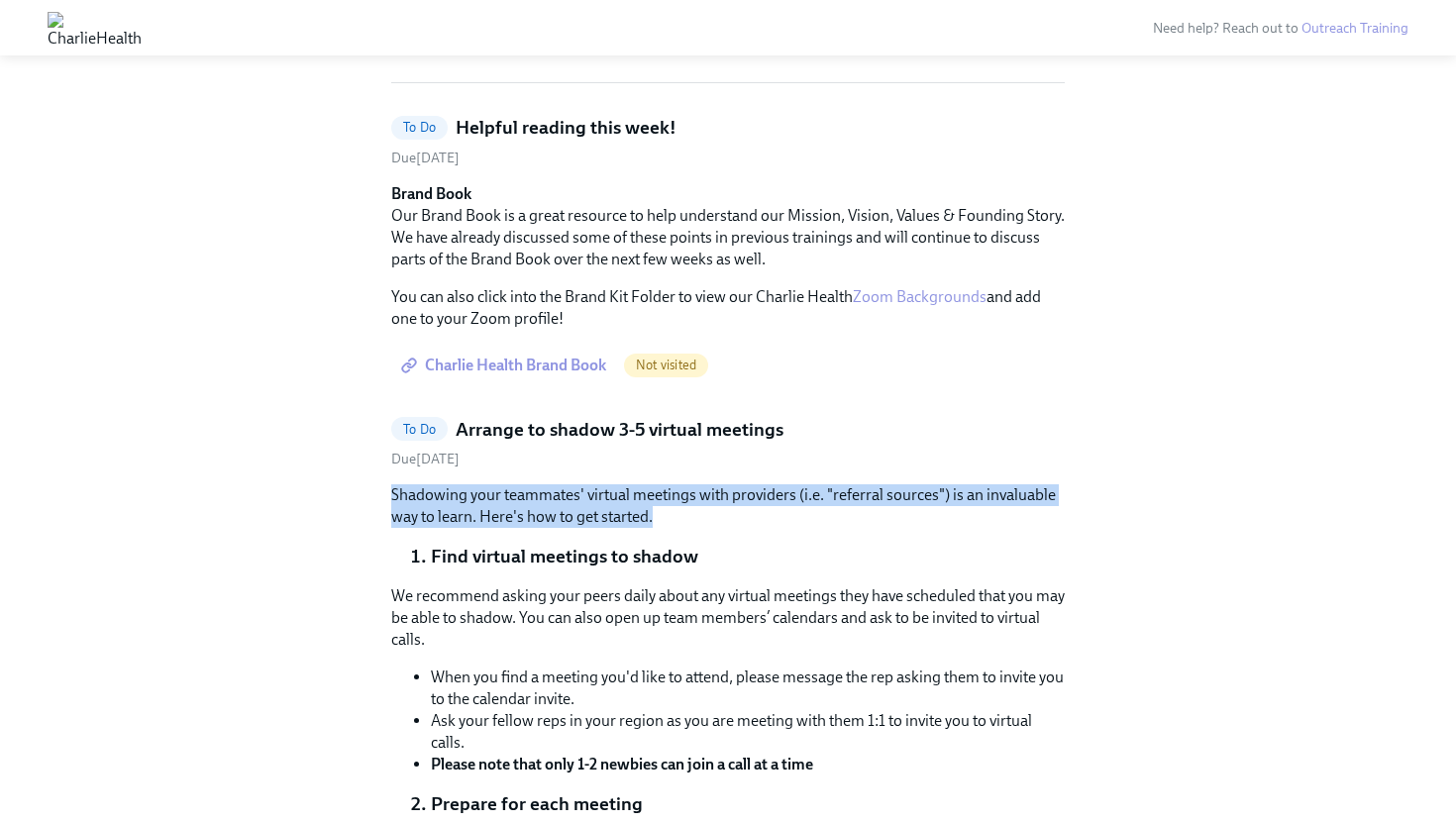 drag, startPoint x: 575, startPoint y: 469, endPoint x: 735, endPoint y: 521, distance: 168.23793 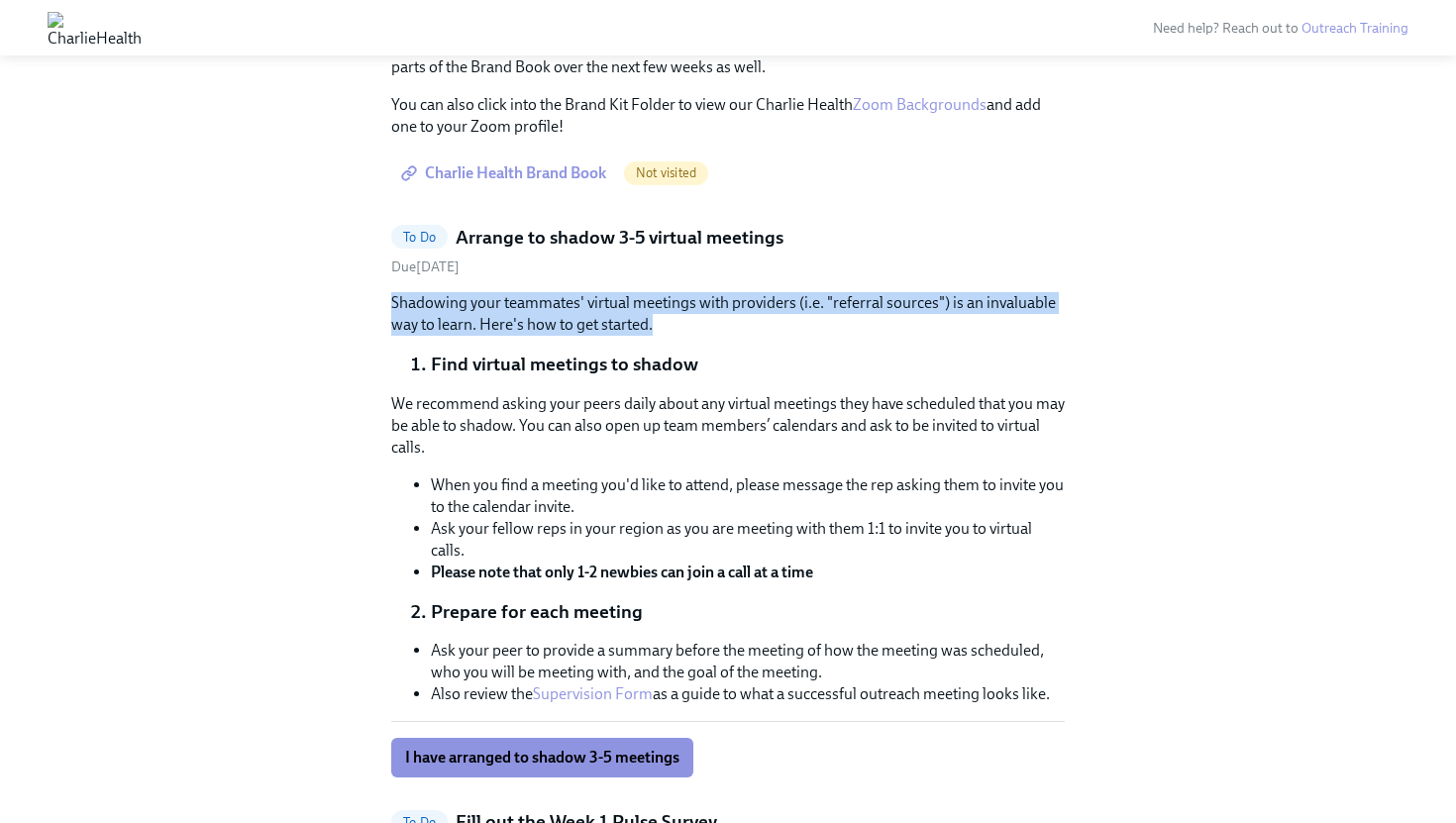 scroll, scrollTop: 768, scrollLeft: 0, axis: vertical 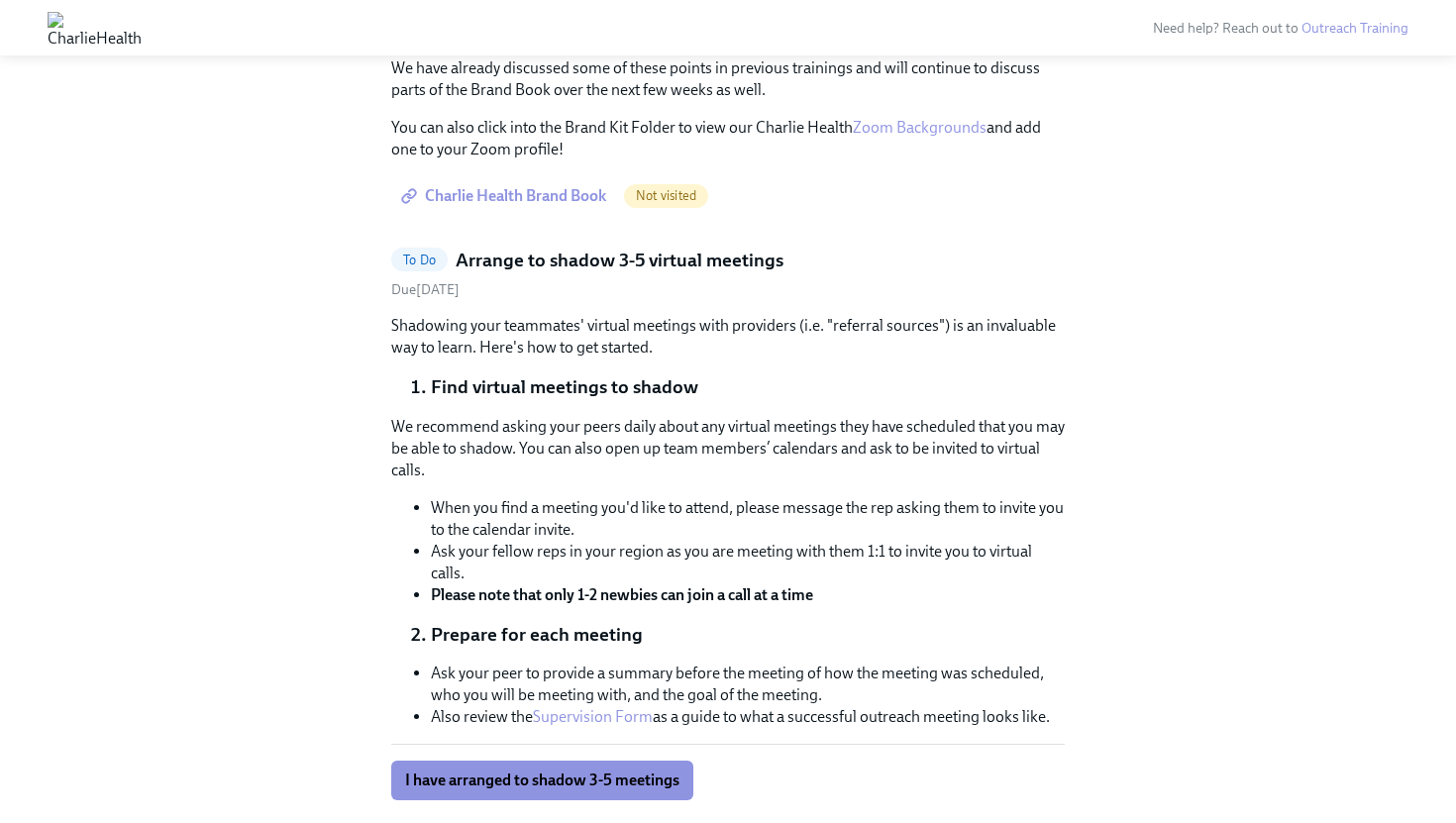 click on "We recommend asking your peers daily about any virtual meetings they have scheduled that you may be able to shadow. You can also open up team members’ calendars and ask to be invited to virtual calls.
When you find a meeting you'd like to attend, please message the rep asking them to invite you to the calendar invite.
Ask your fellow reps in your region as you are meeting with them 1:1 to invite you to virtual calls.
Please note that only 1-2 newbies can join a call at a time" at bounding box center (728, 511) 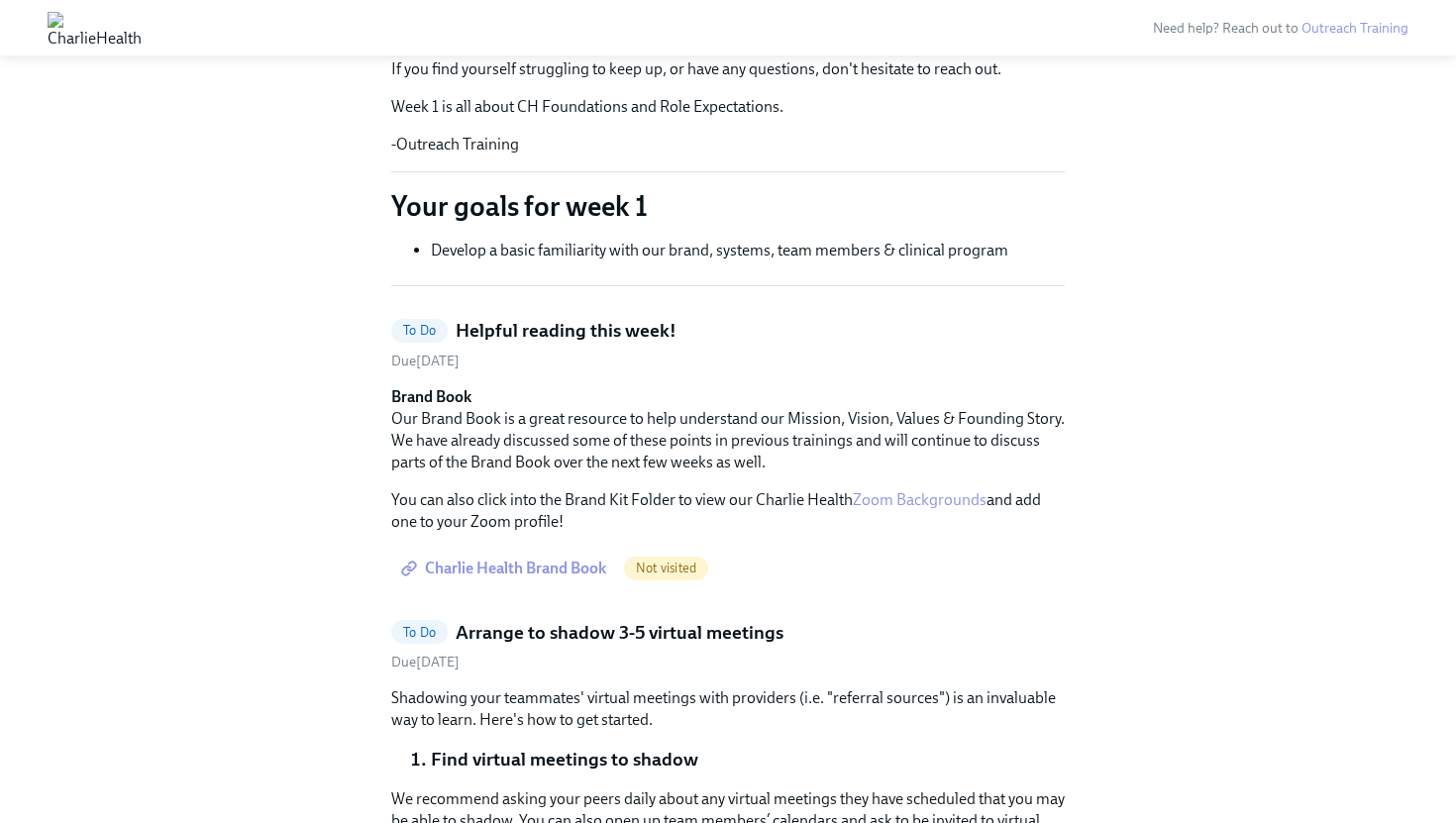 scroll, scrollTop: 392, scrollLeft: 0, axis: vertical 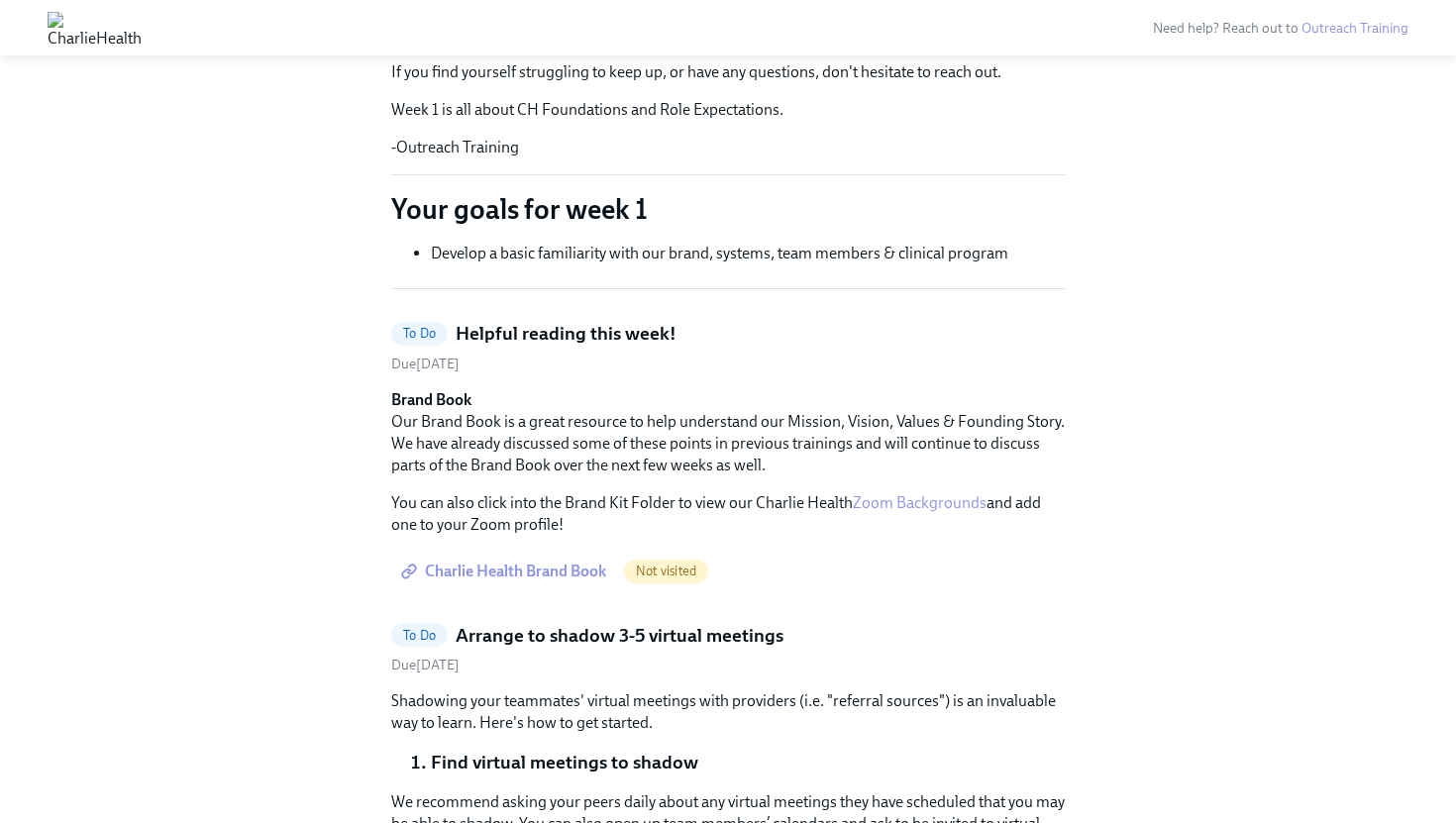 click on "Charlie Health Brand Book" at bounding box center [505, 571] 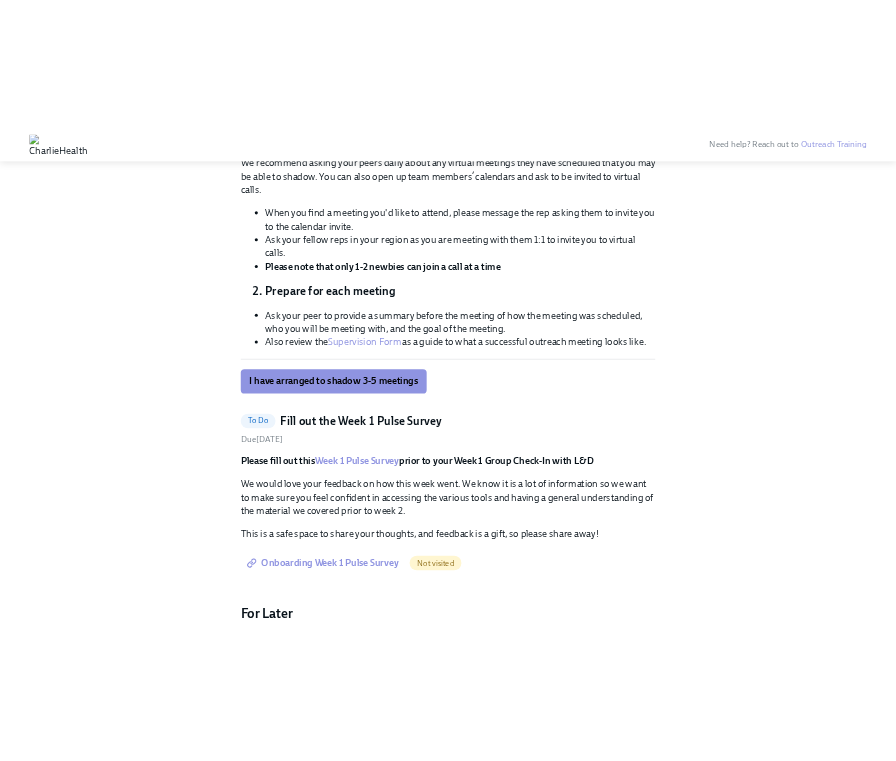 scroll, scrollTop: 1023, scrollLeft: 0, axis: vertical 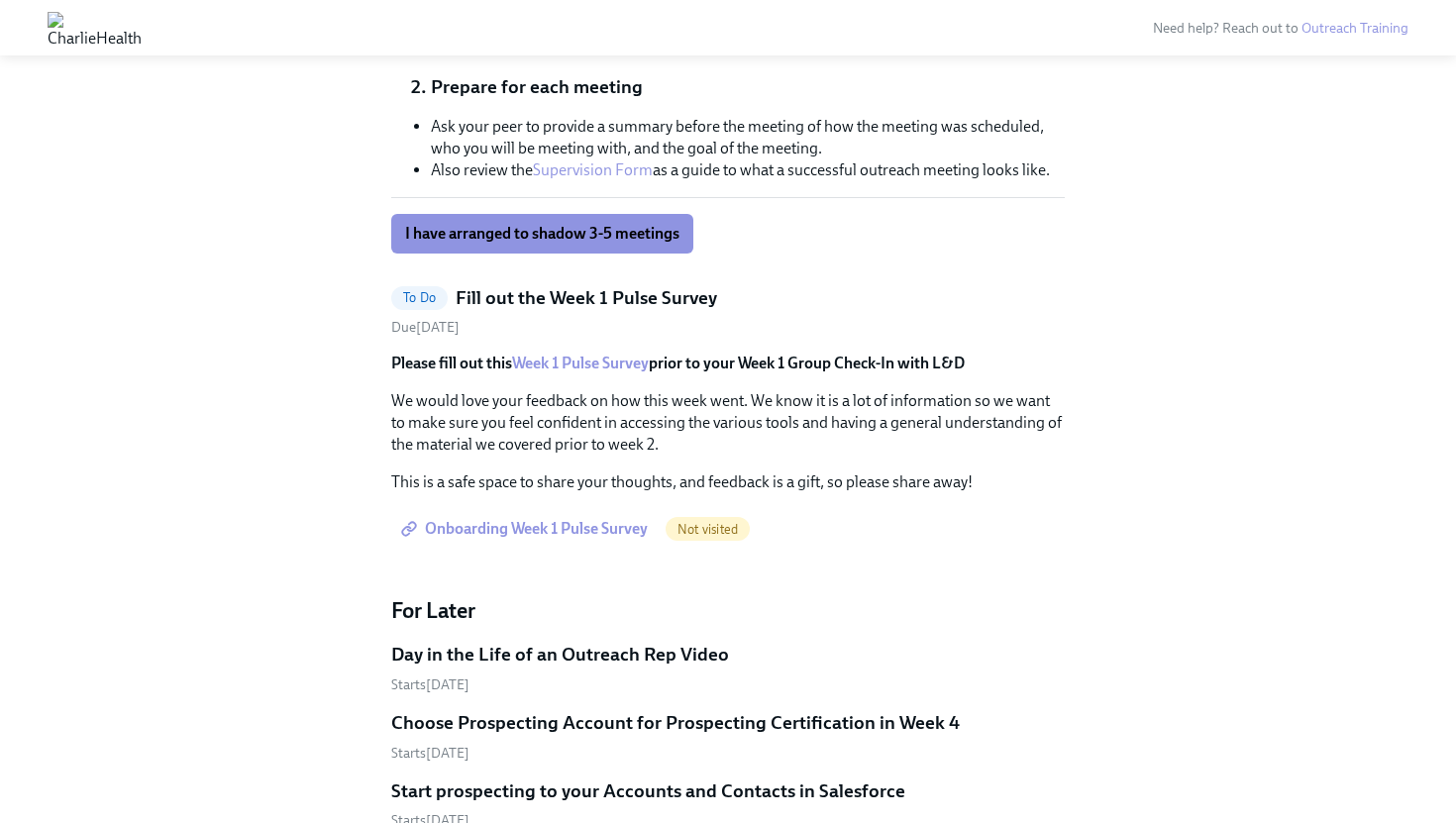 click on "Week 1 Pulse Survey" at bounding box center (580, 362) 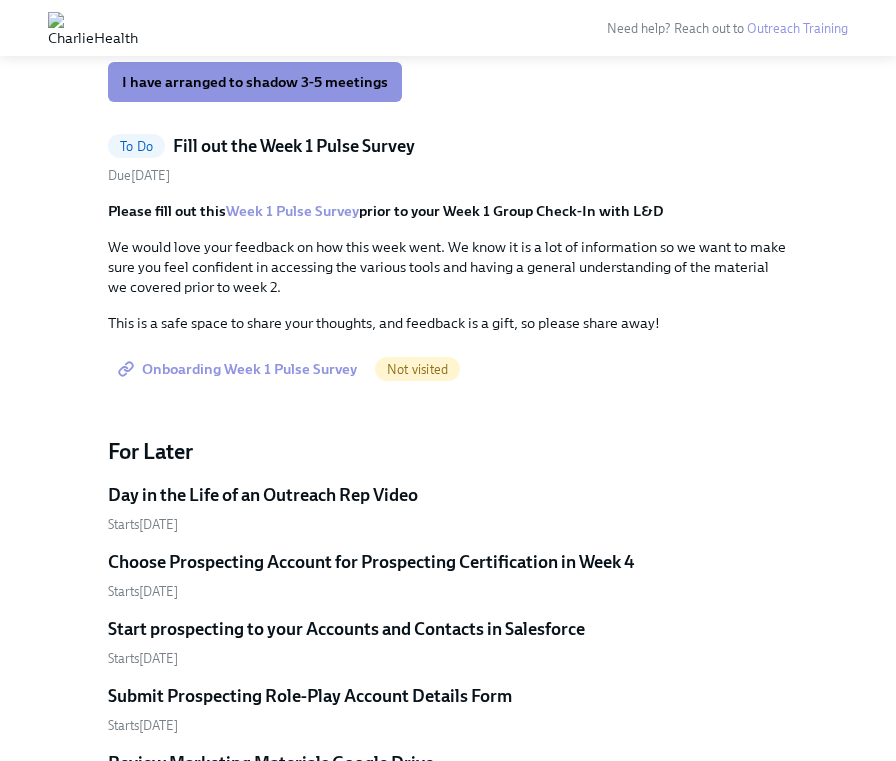 scroll, scrollTop: 1067, scrollLeft: 0, axis: vertical 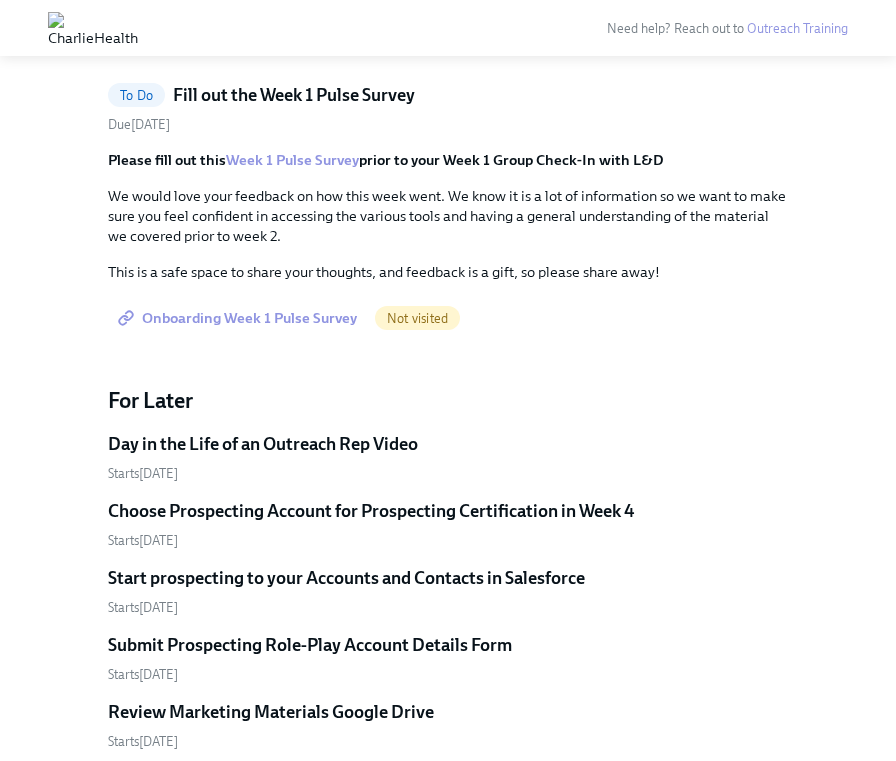 click on "Not visited" at bounding box center (417, 318) 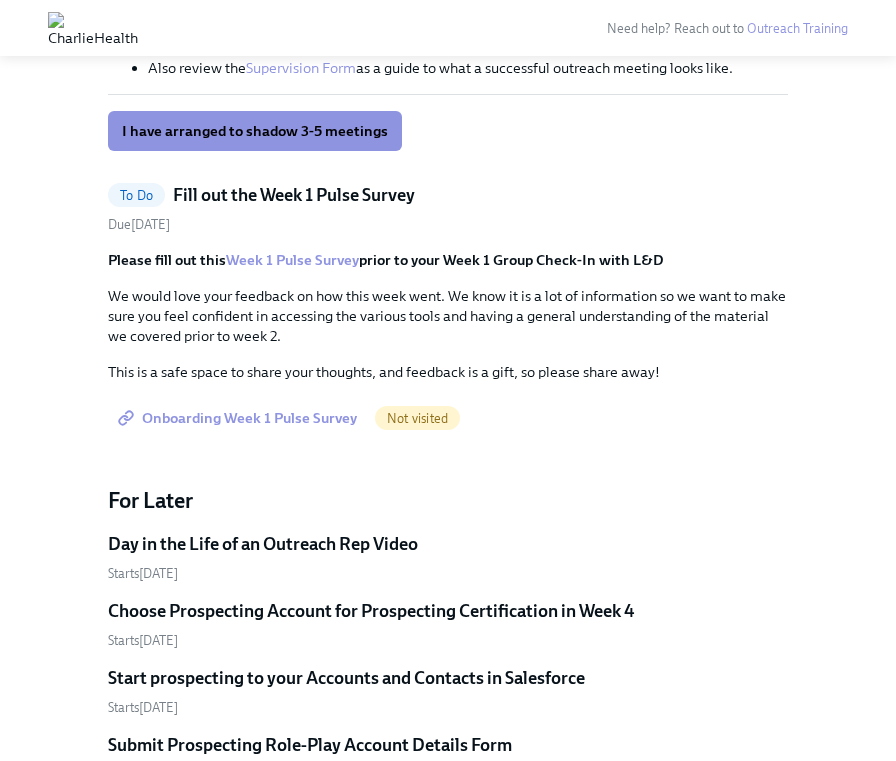 scroll, scrollTop: 1027, scrollLeft: 0, axis: vertical 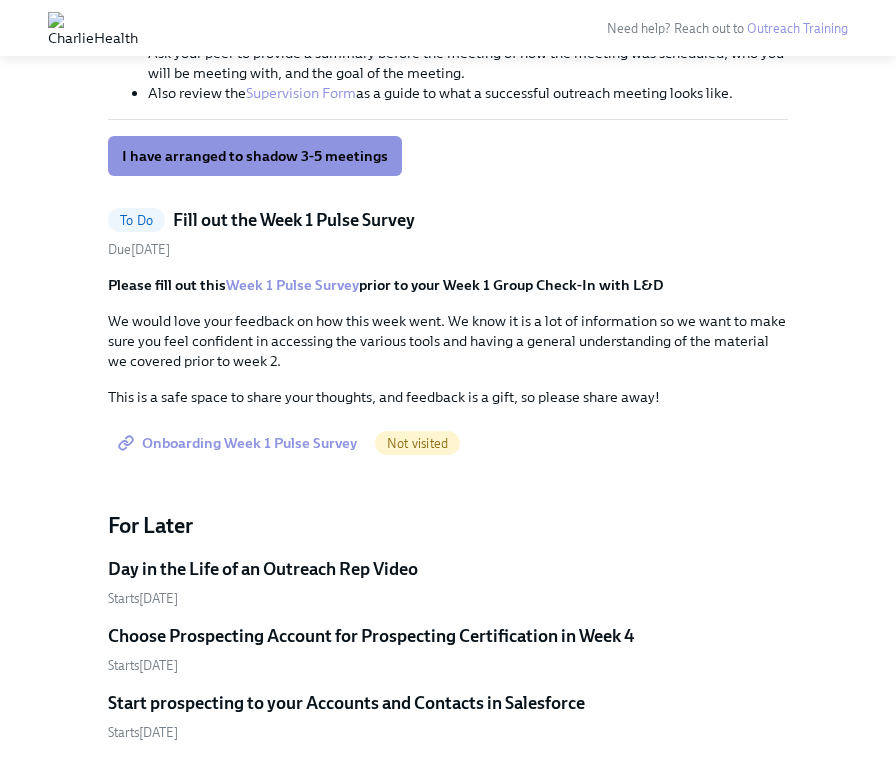 click on "Onboarding Week 1 Pulse Survey" at bounding box center [239, 443] 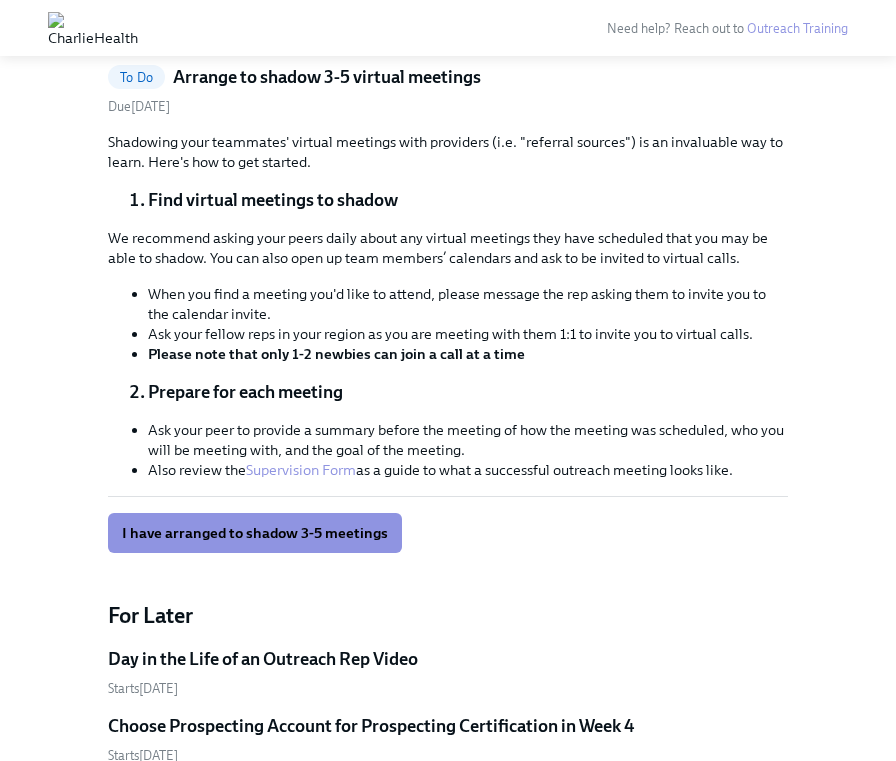 scroll, scrollTop: 620, scrollLeft: 0, axis: vertical 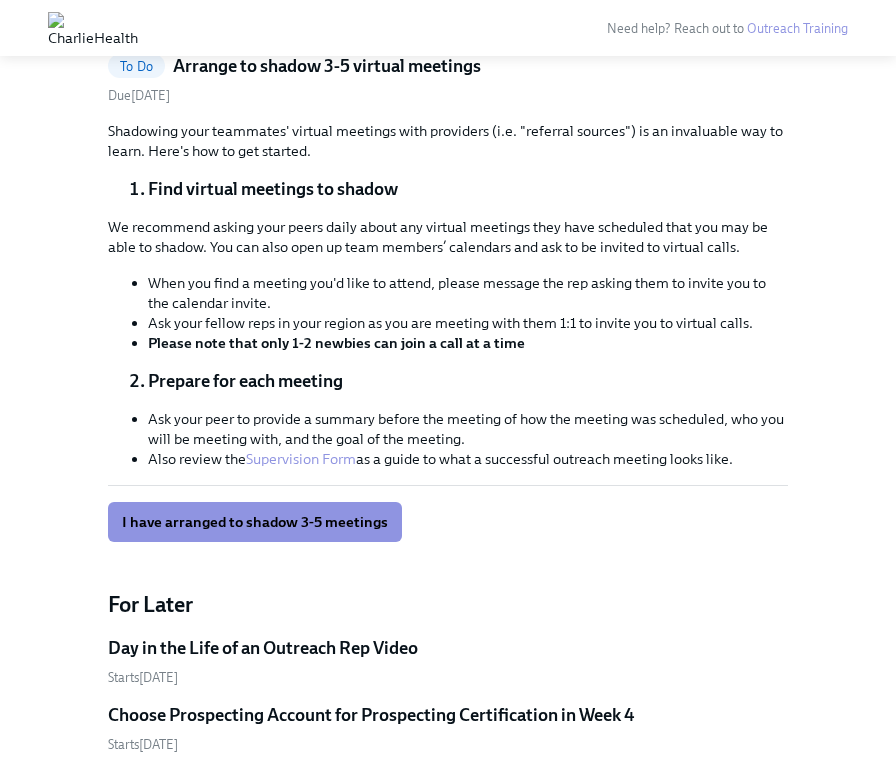 click on "Ask your peer to provide a summary before the meeting of how the meeting was scheduled, who you will be meeting with, and the goal of the meeting." at bounding box center (468, 429) 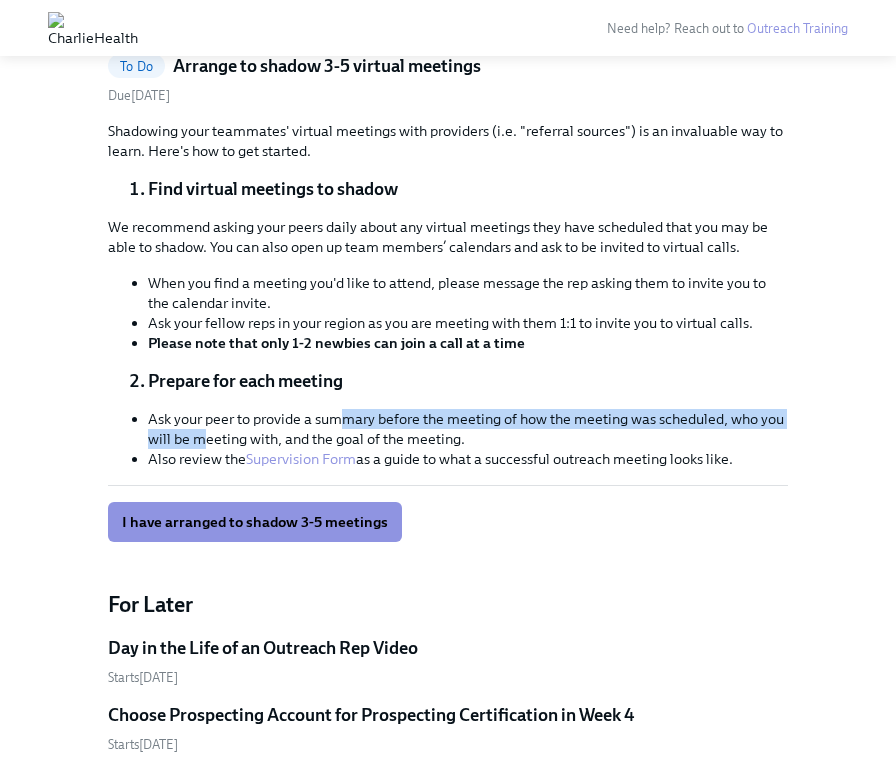 drag, startPoint x: 349, startPoint y: 424, endPoint x: 201, endPoint y: 434, distance: 148.33745 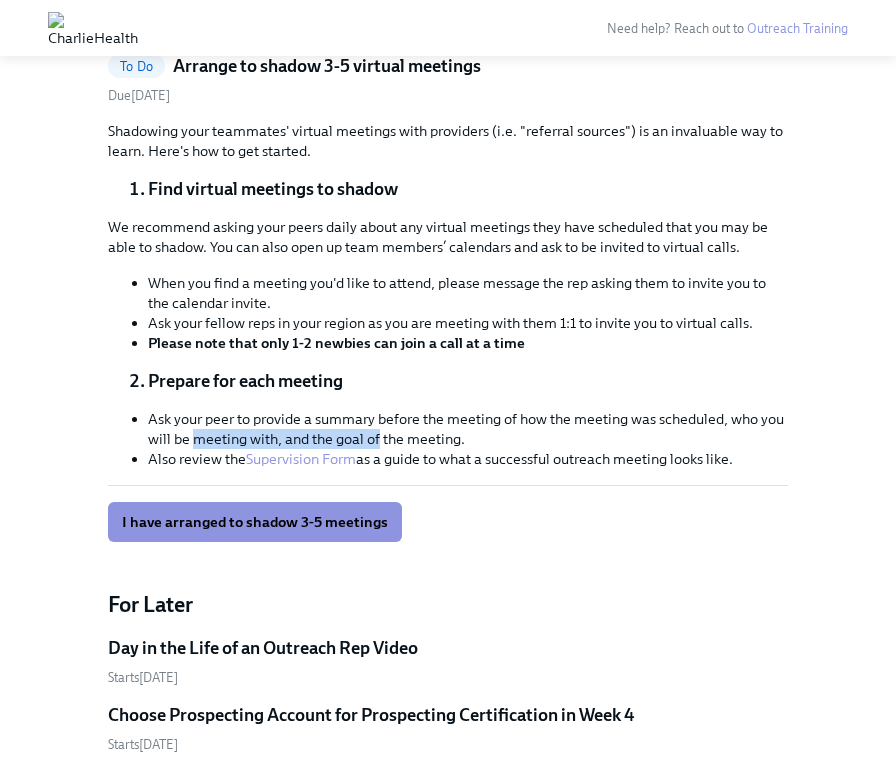drag, startPoint x: 201, startPoint y: 434, endPoint x: 370, endPoint y: 442, distance: 169.18924 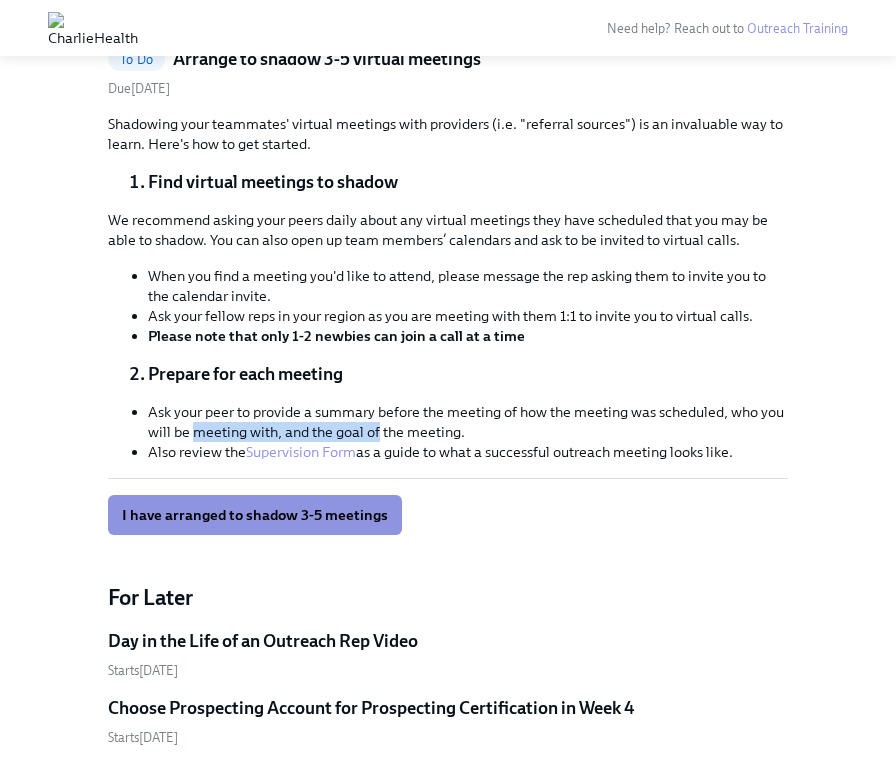 scroll, scrollTop: 691, scrollLeft: 0, axis: vertical 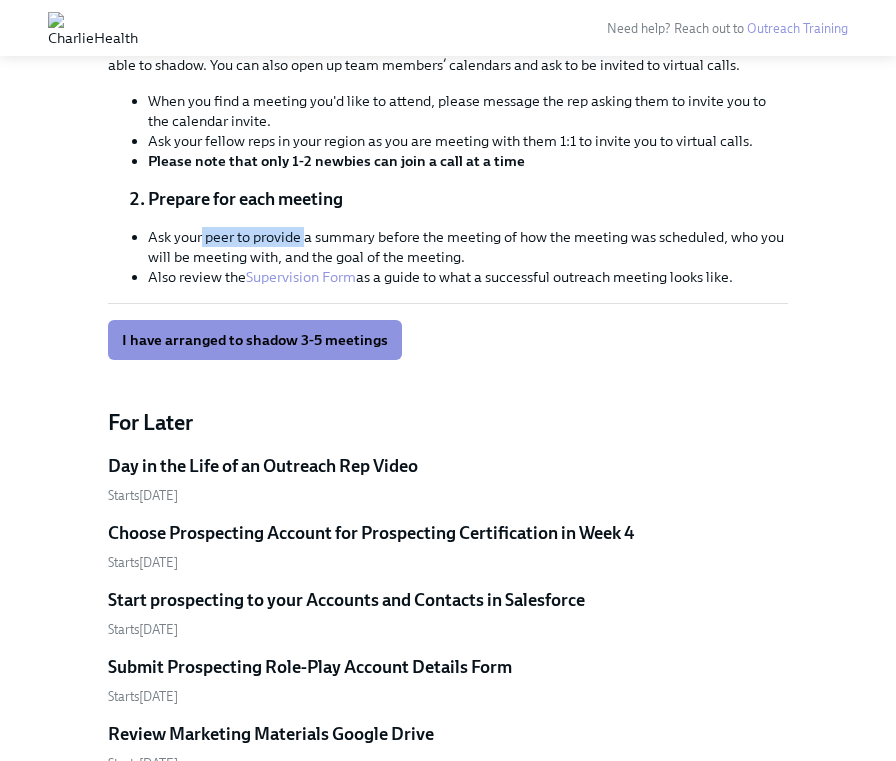 drag, startPoint x: 201, startPoint y: 245, endPoint x: 304, endPoint y: 229, distance: 104.23531 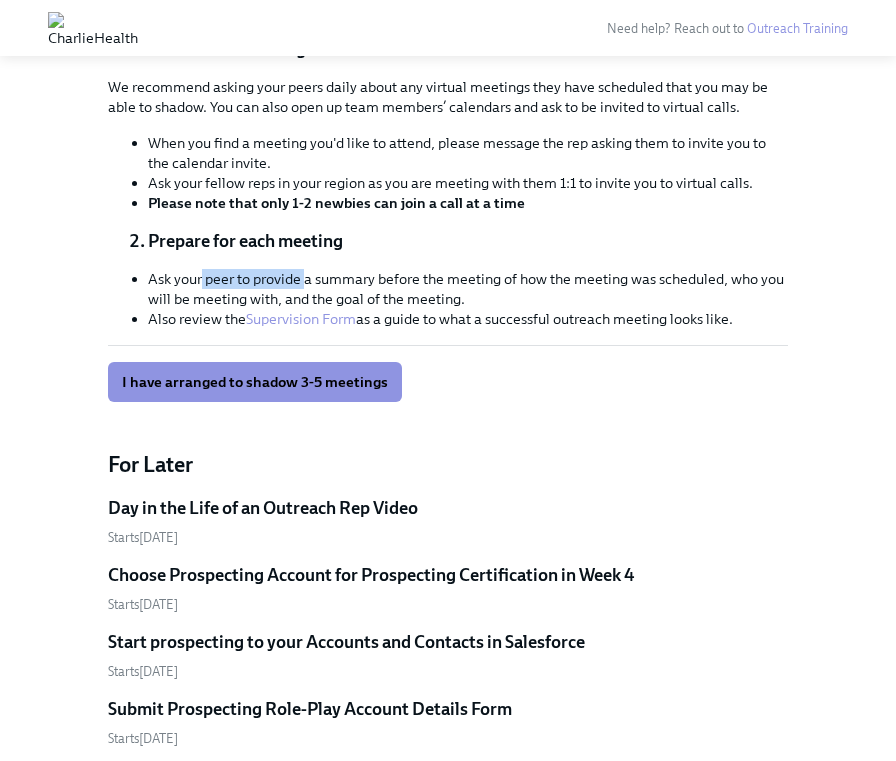 scroll, scrollTop: 743, scrollLeft: 0, axis: vertical 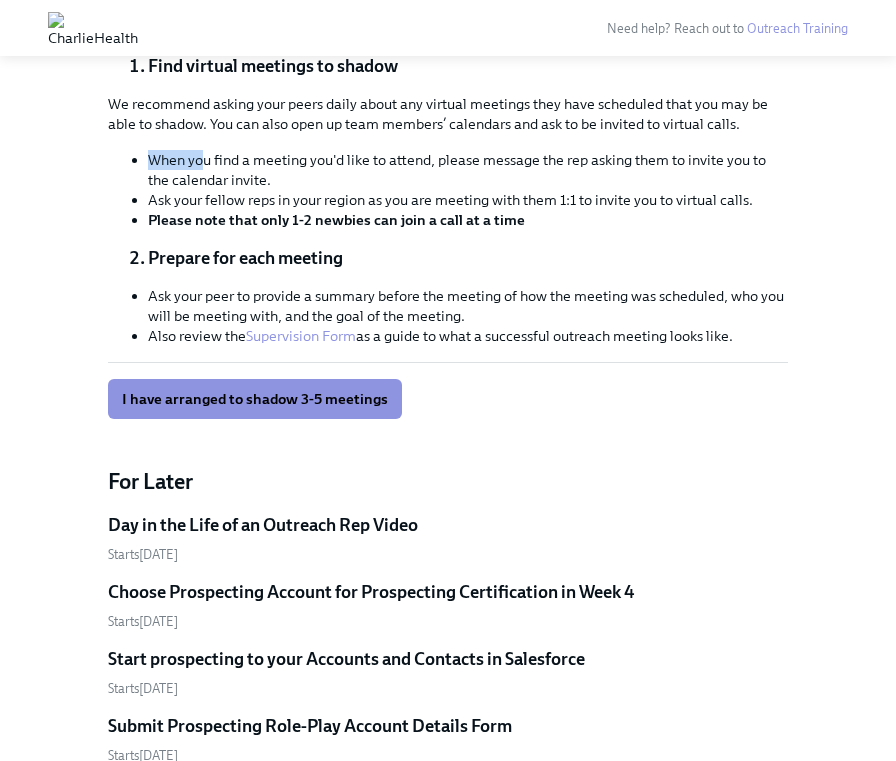 drag, startPoint x: 200, startPoint y: 151, endPoint x: 483, endPoint y: 147, distance: 283.02826 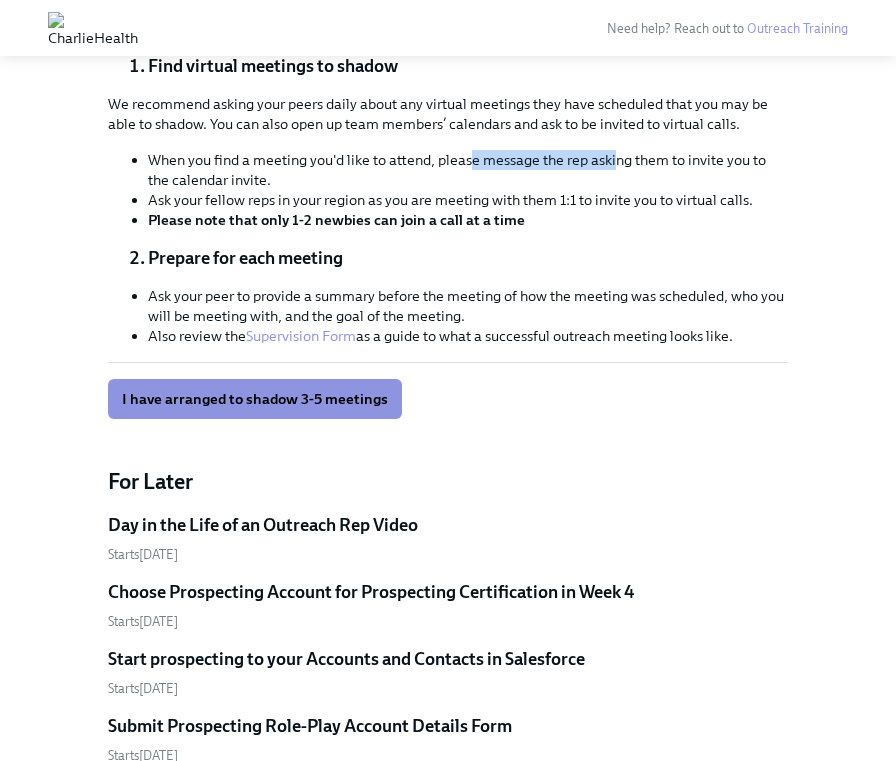 drag, startPoint x: 472, startPoint y: 154, endPoint x: 614, endPoint y: 155, distance: 142.00352 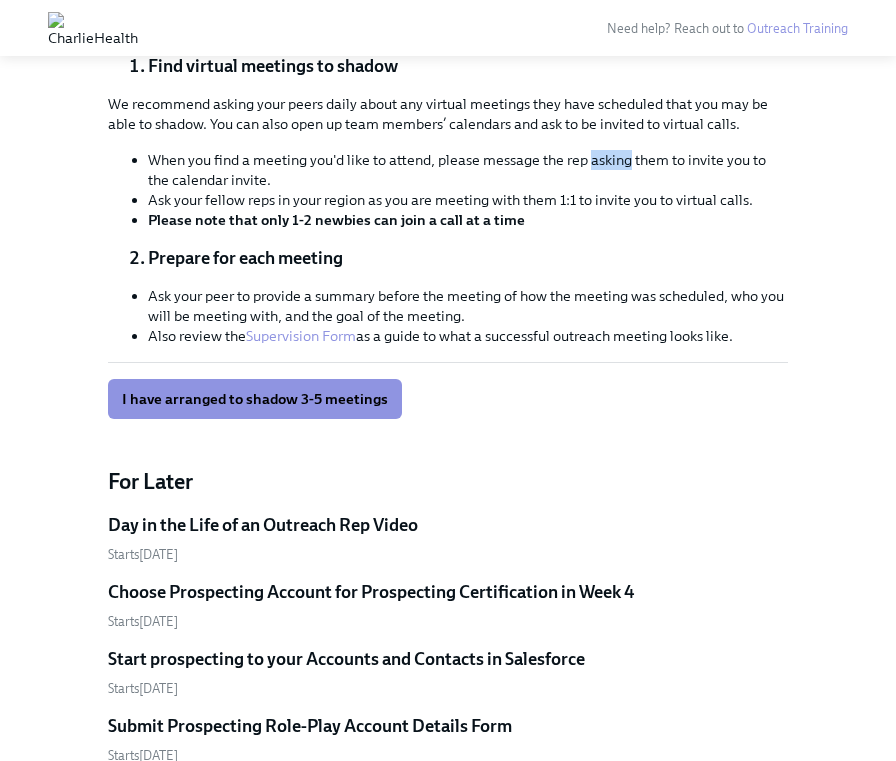 click on "When you find a meeting you'd like to attend, please message the rep asking them to invite you to the calendar invite." at bounding box center (468, 170) 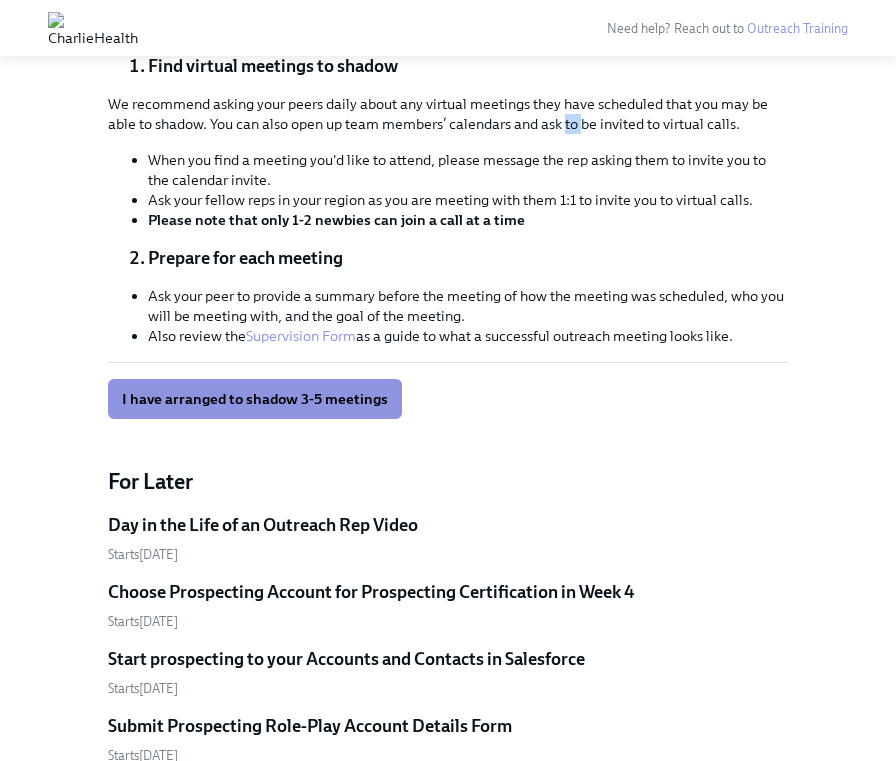 drag, startPoint x: 568, startPoint y: 132, endPoint x: 639, endPoint y: 128, distance: 71.11259 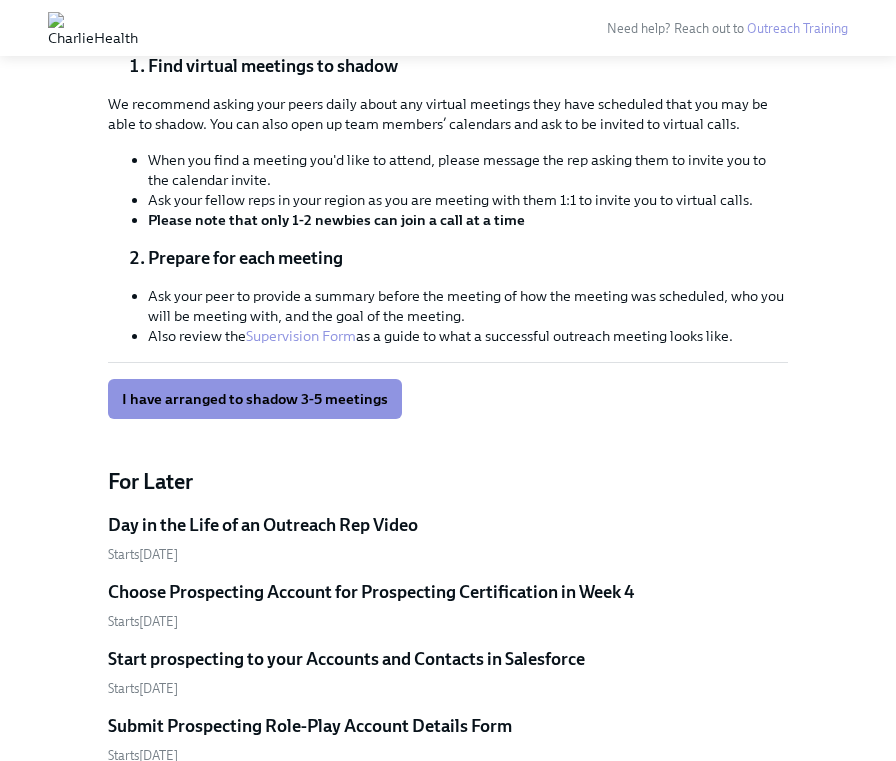 drag, startPoint x: 609, startPoint y: 177, endPoint x: 776, endPoint y: 169, distance: 167.19151 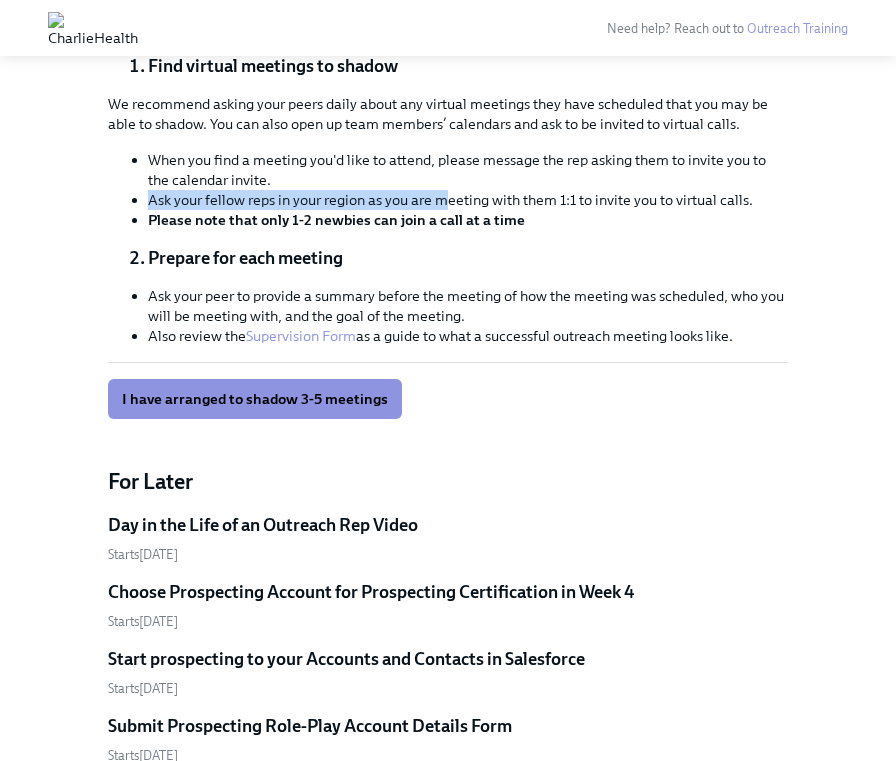 drag, startPoint x: 149, startPoint y: 191, endPoint x: 442, endPoint y: 194, distance: 293.01535 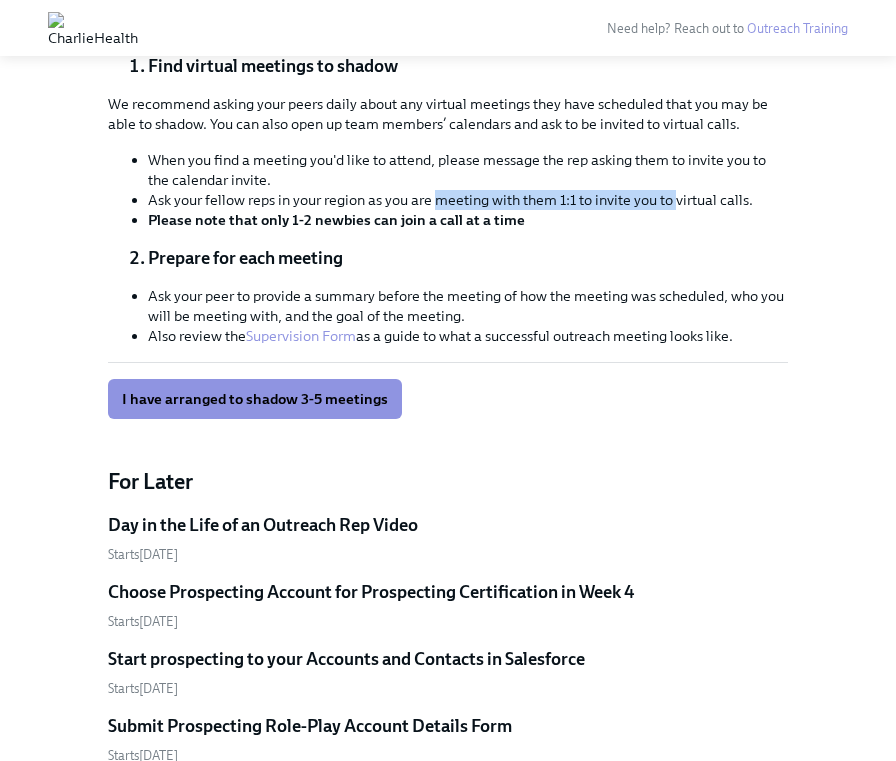 drag, startPoint x: 442, startPoint y: 194, endPoint x: 674, endPoint y: 190, distance: 232.03448 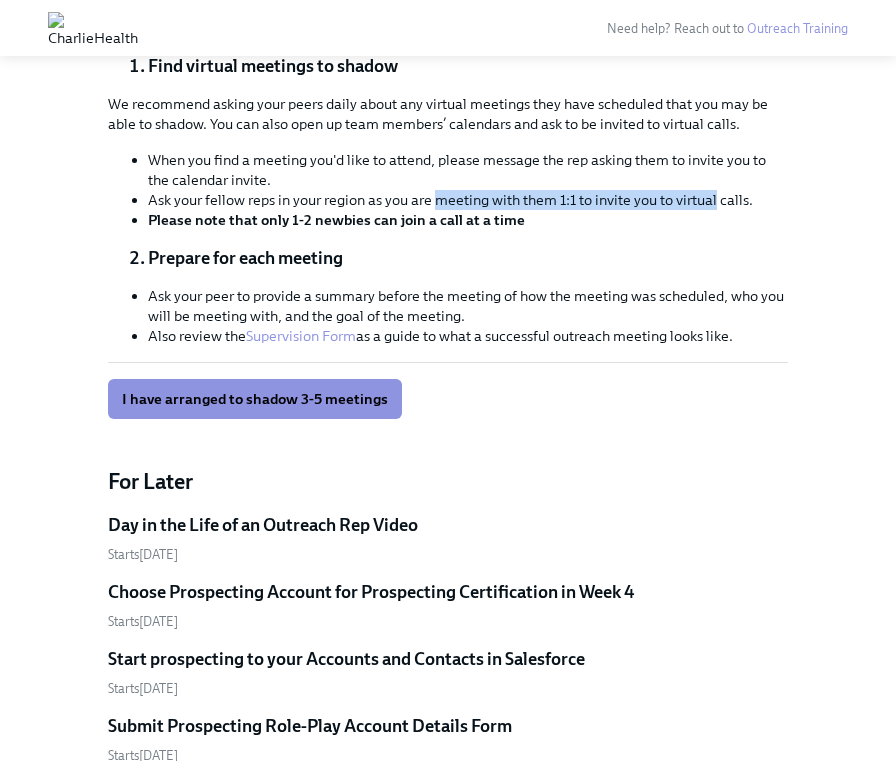 click on "Ask your fellow reps in your region as you are meeting with them 1:1 to invite you to virtual calls." at bounding box center [468, 200] 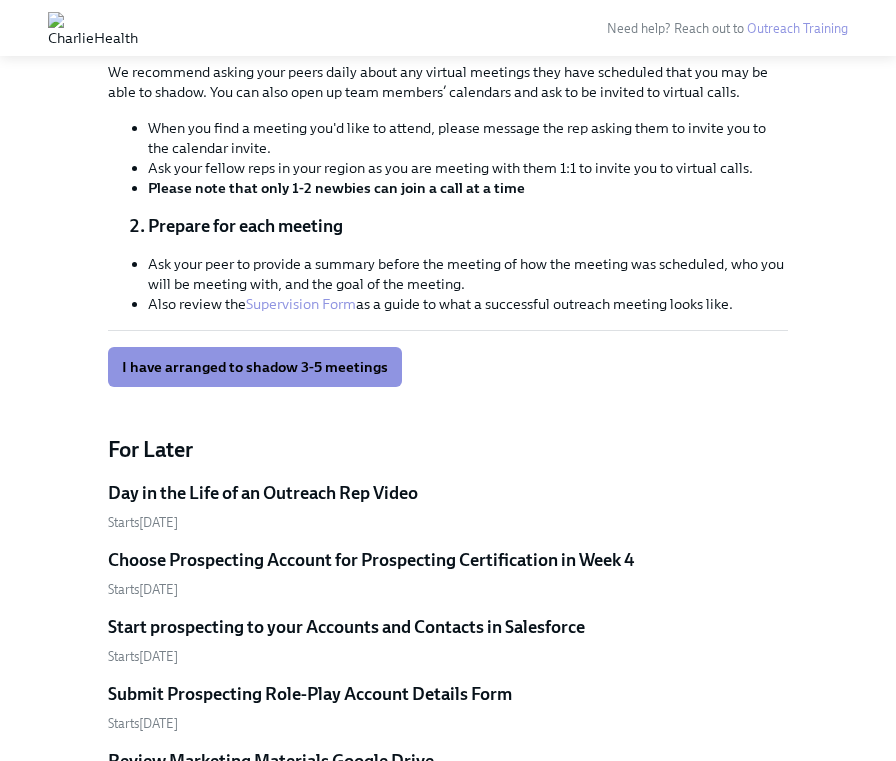 scroll, scrollTop: 776, scrollLeft: 0, axis: vertical 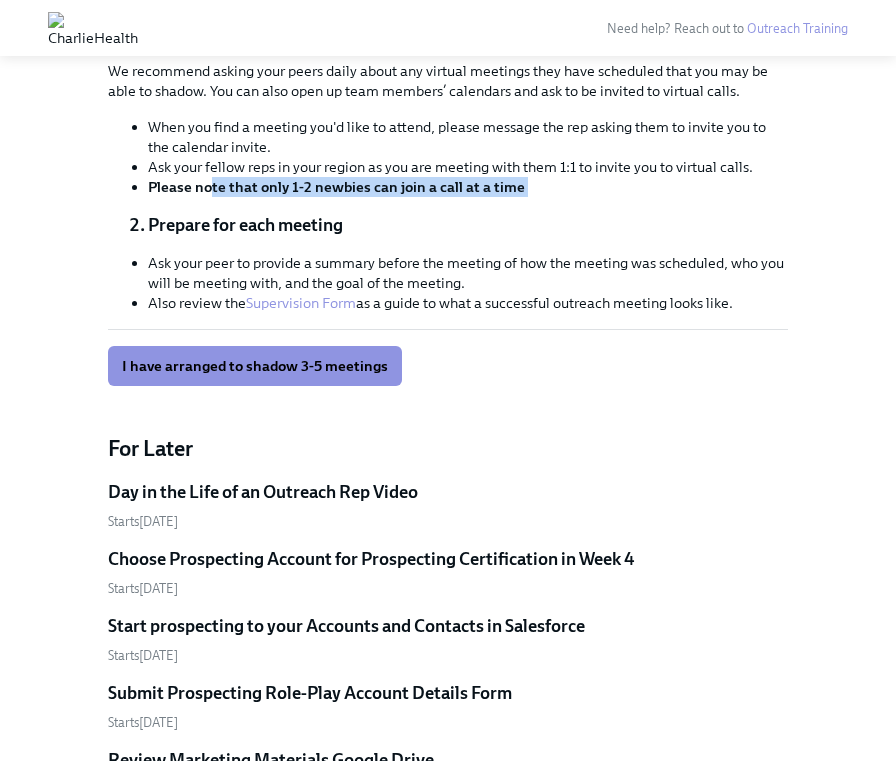 drag, startPoint x: 213, startPoint y: 187, endPoint x: 462, endPoint y: 214, distance: 250.45958 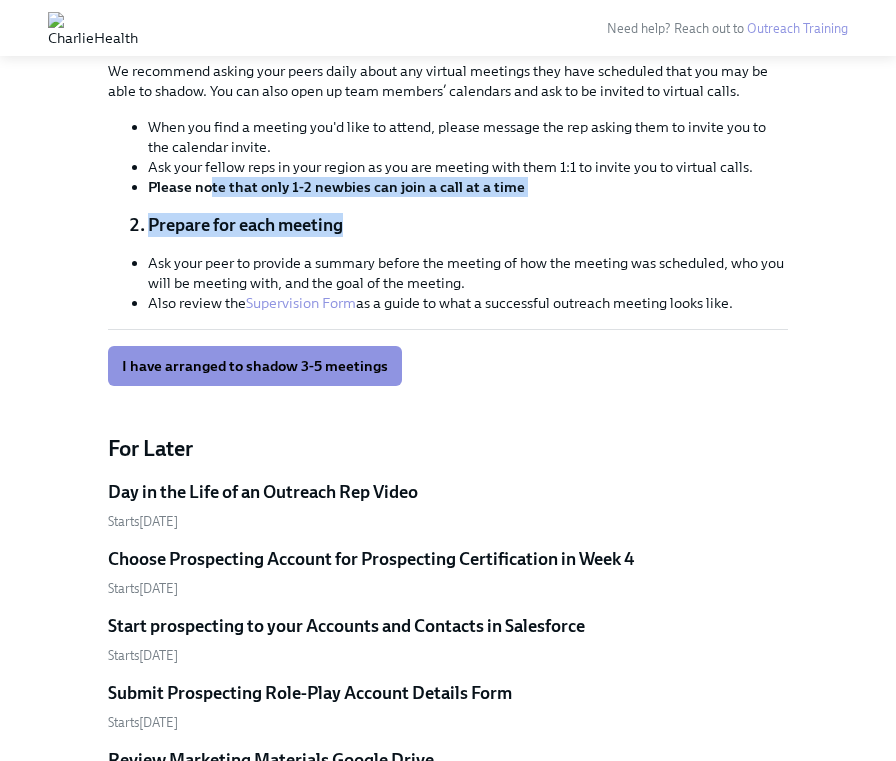 click on "Prepare for each meeting" at bounding box center (468, 225) 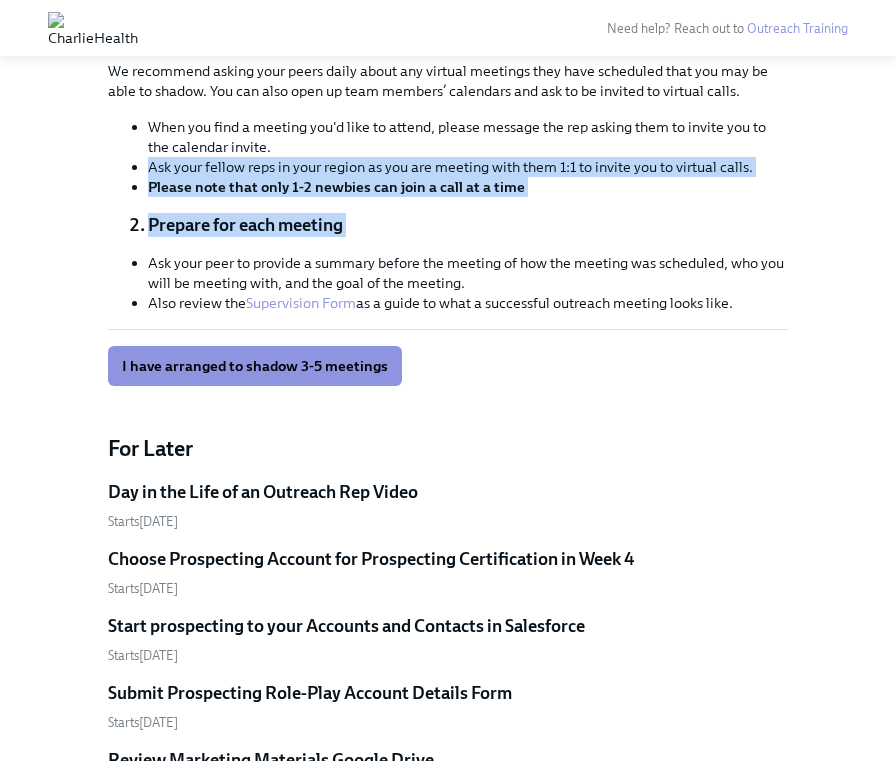 drag, startPoint x: 462, startPoint y: 214, endPoint x: 388, endPoint y: 145, distance: 101.17806 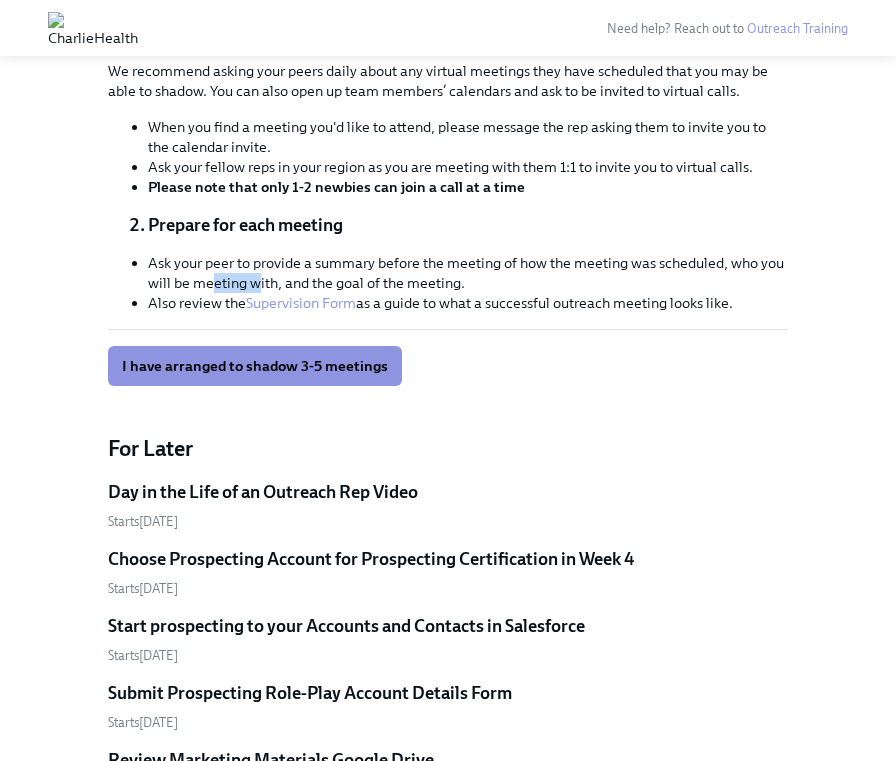 drag, startPoint x: 214, startPoint y: 279, endPoint x: 254, endPoint y: 272, distance: 40.60788 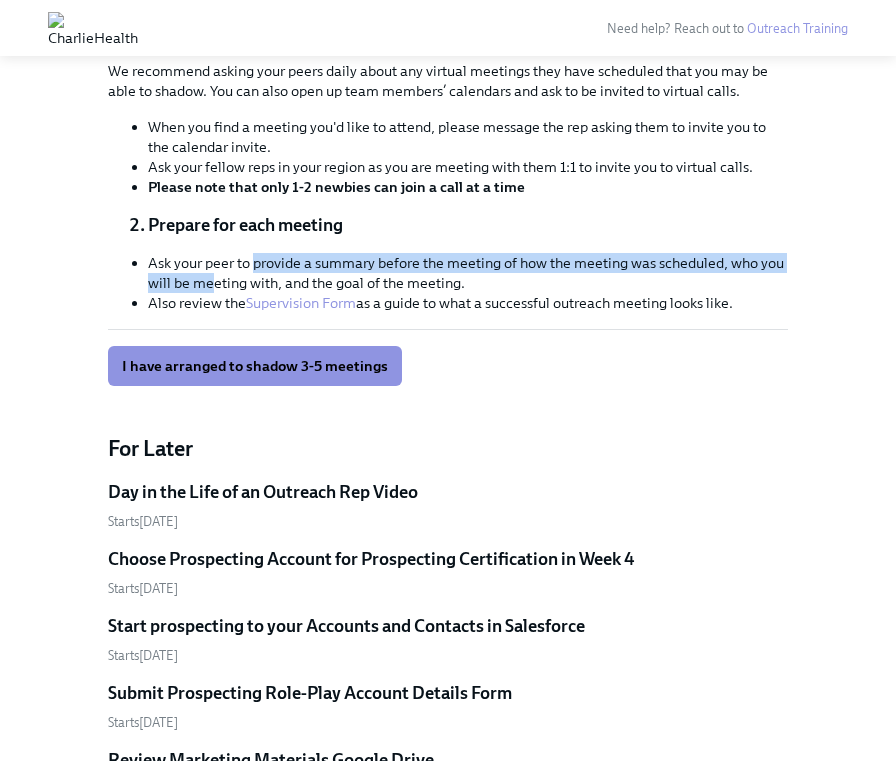 click on "Ask your peer to provide a summary before the meeting of how the meeting was scheduled, who you will be meeting with, and the goal of the meeting." at bounding box center [468, 273] 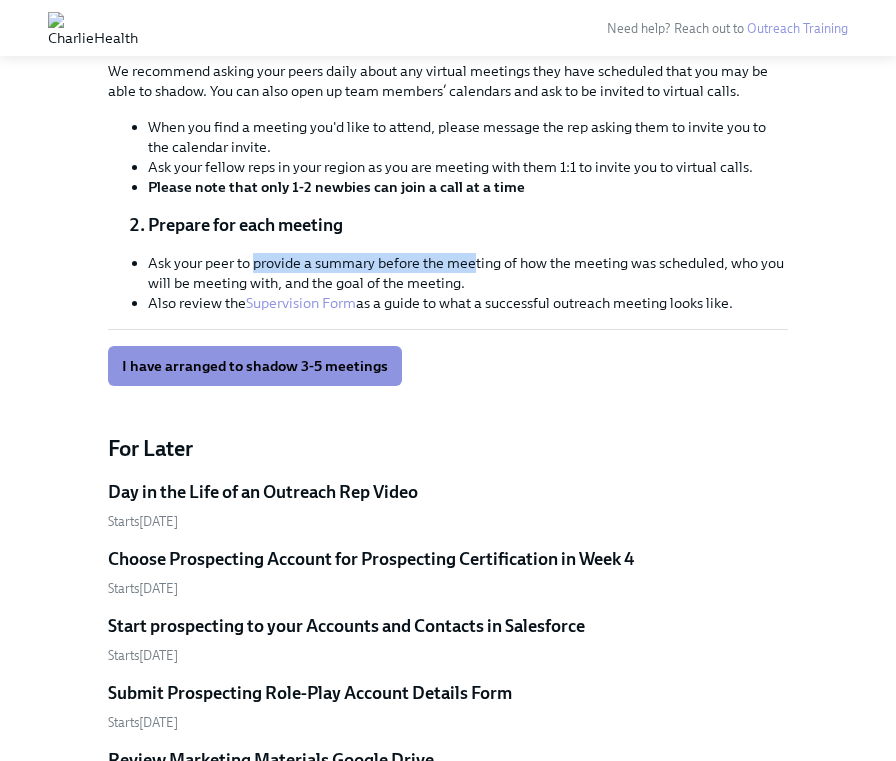 drag, startPoint x: 254, startPoint y: 269, endPoint x: 476, endPoint y: 269, distance: 222 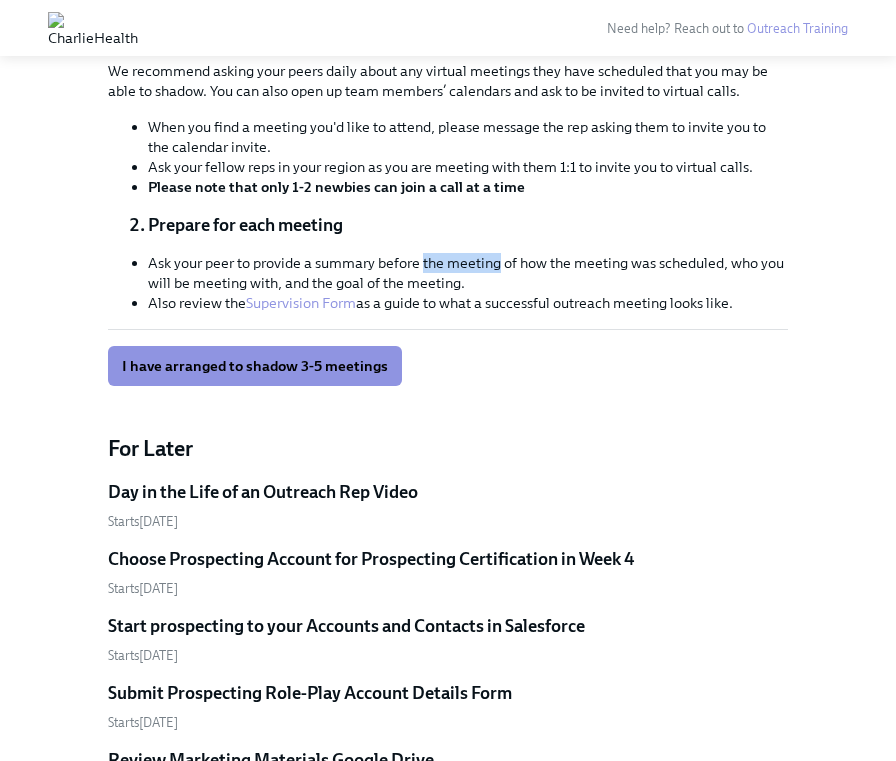 drag, startPoint x: 476, startPoint y: 269, endPoint x: 433, endPoint y: 268, distance: 43.011627 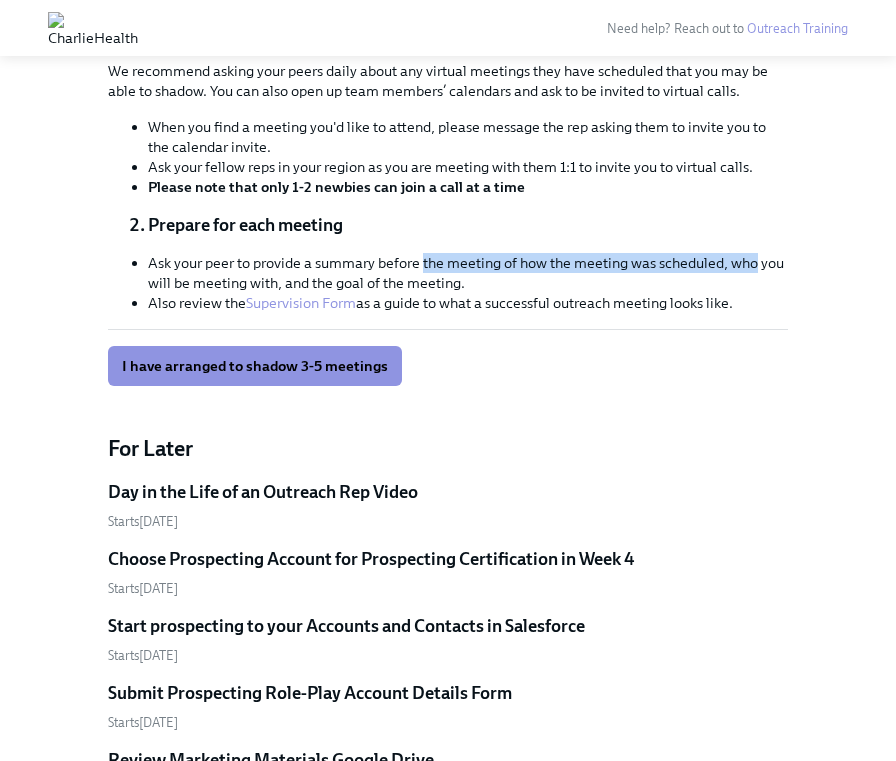 drag, startPoint x: 433, startPoint y: 268, endPoint x: 747, endPoint y: 271, distance: 314.01434 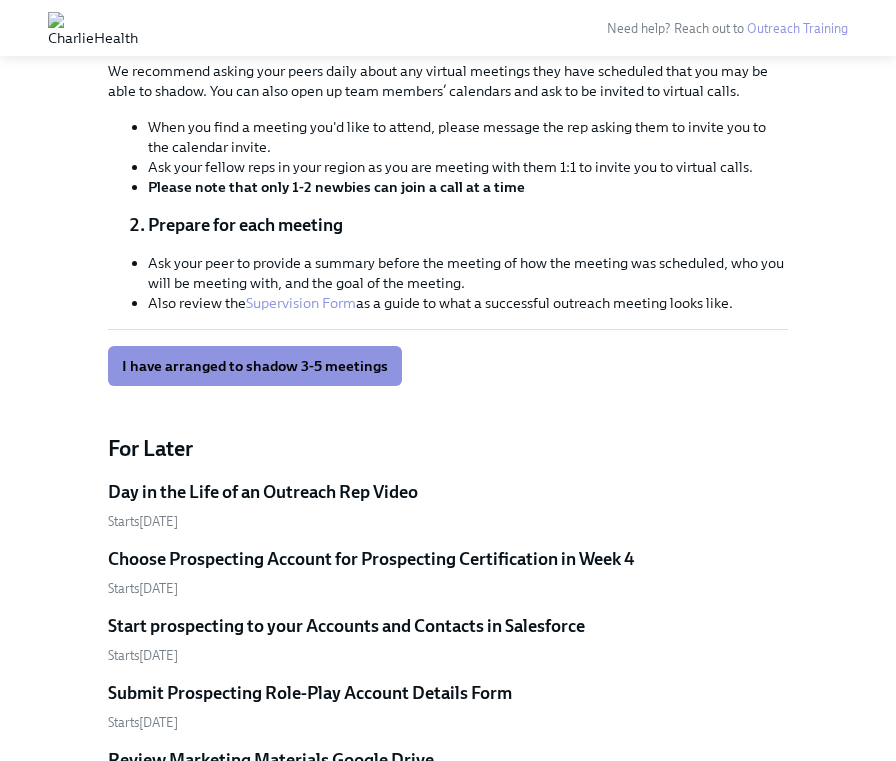 drag, startPoint x: 230, startPoint y: 361, endPoint x: 184, endPoint y: 198, distance: 169.36647 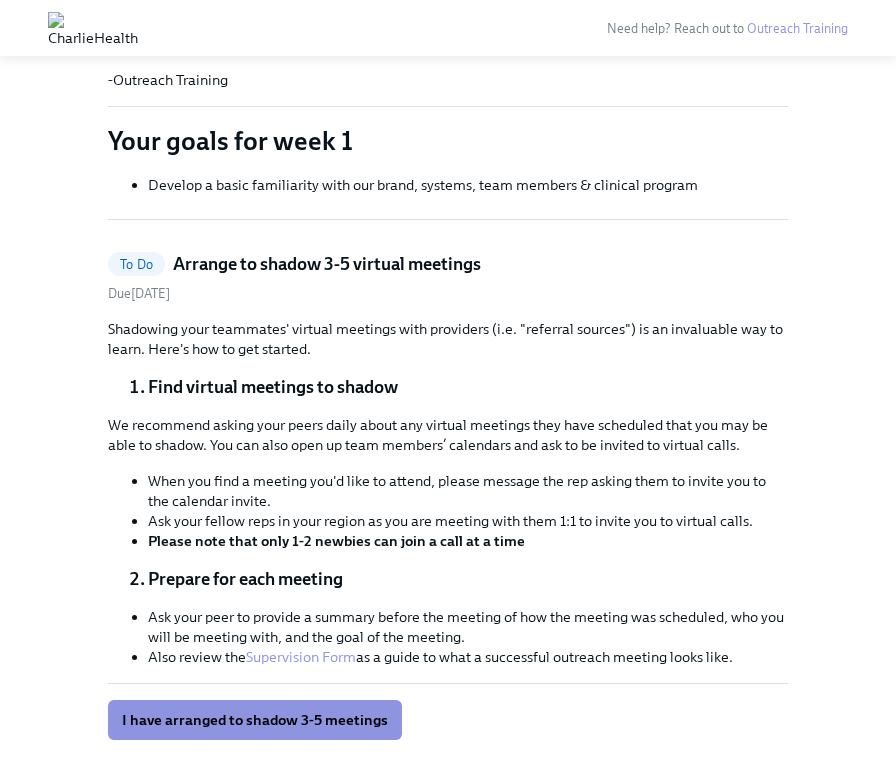 scroll, scrollTop: 316, scrollLeft: 0, axis: vertical 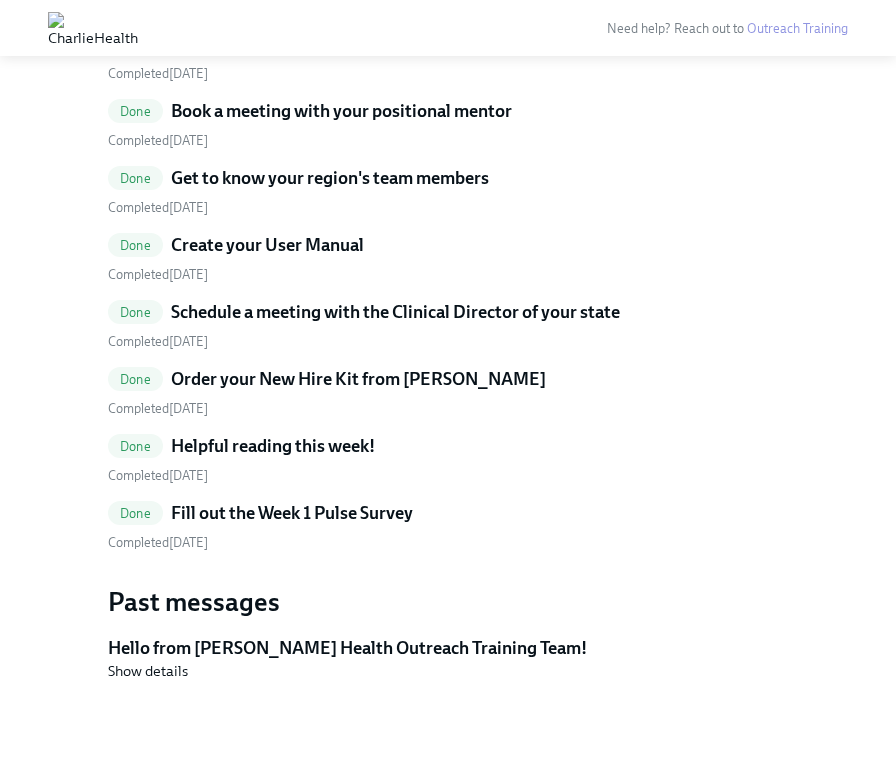 click on "Fill out the Week 1 Pulse Survey" at bounding box center (292, 513) 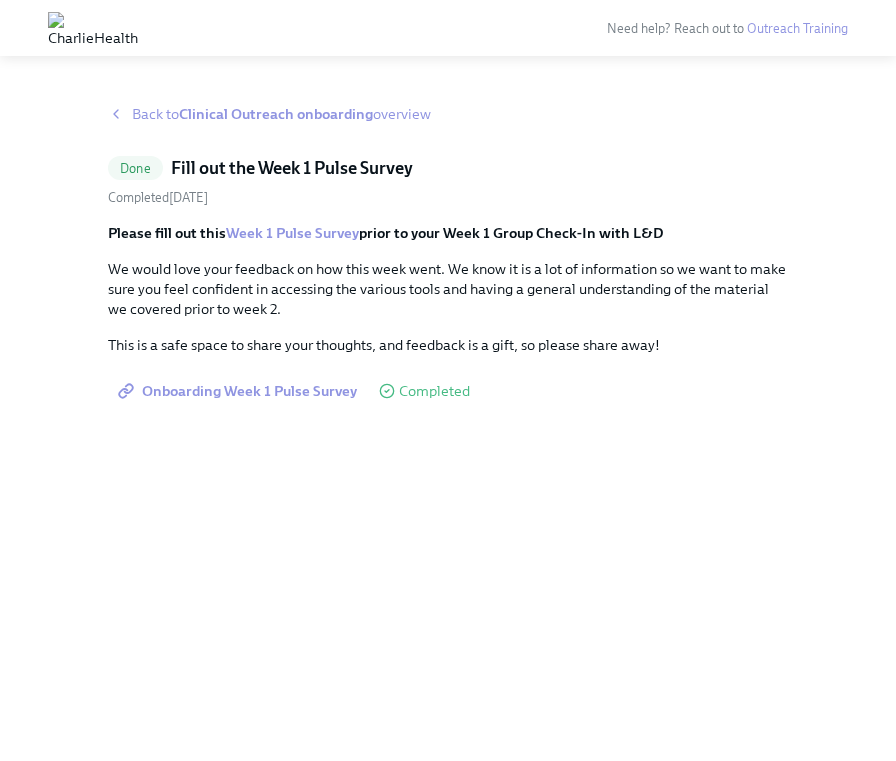 click on "Back to  Clinical Outreach onboarding  overview" at bounding box center [281, 114] 